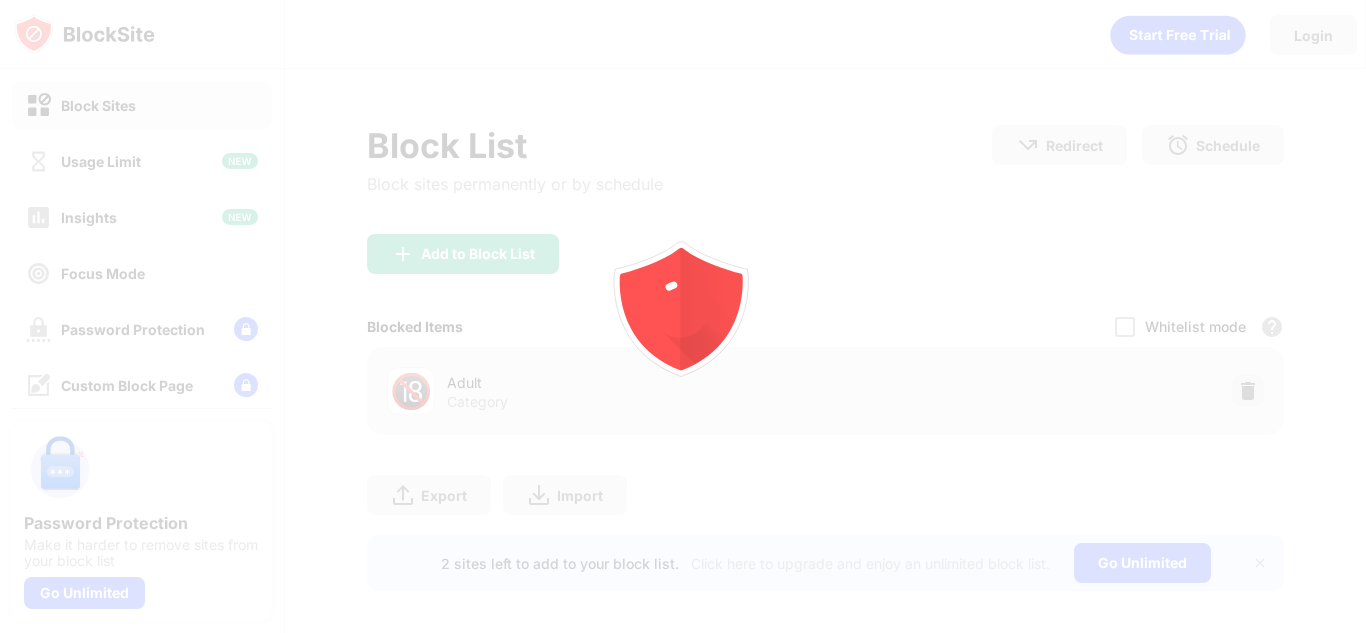 scroll, scrollTop: 0, scrollLeft: 0, axis: both 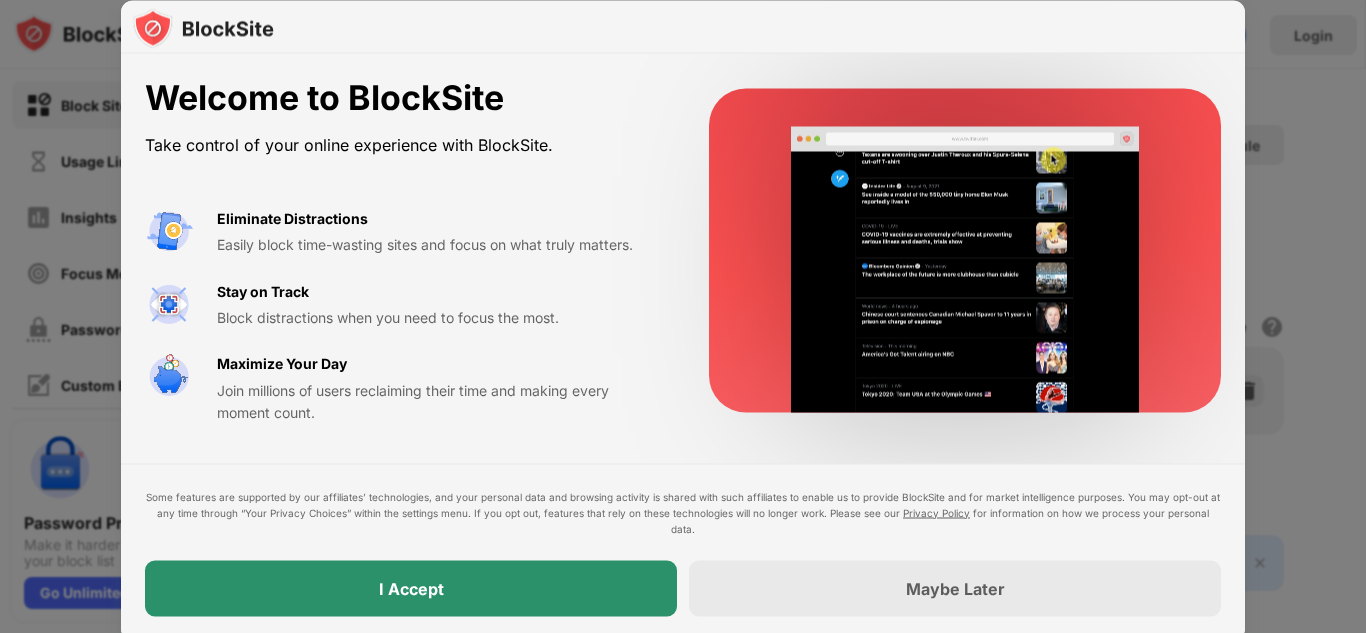 click on "I Accept" at bounding box center [411, 588] 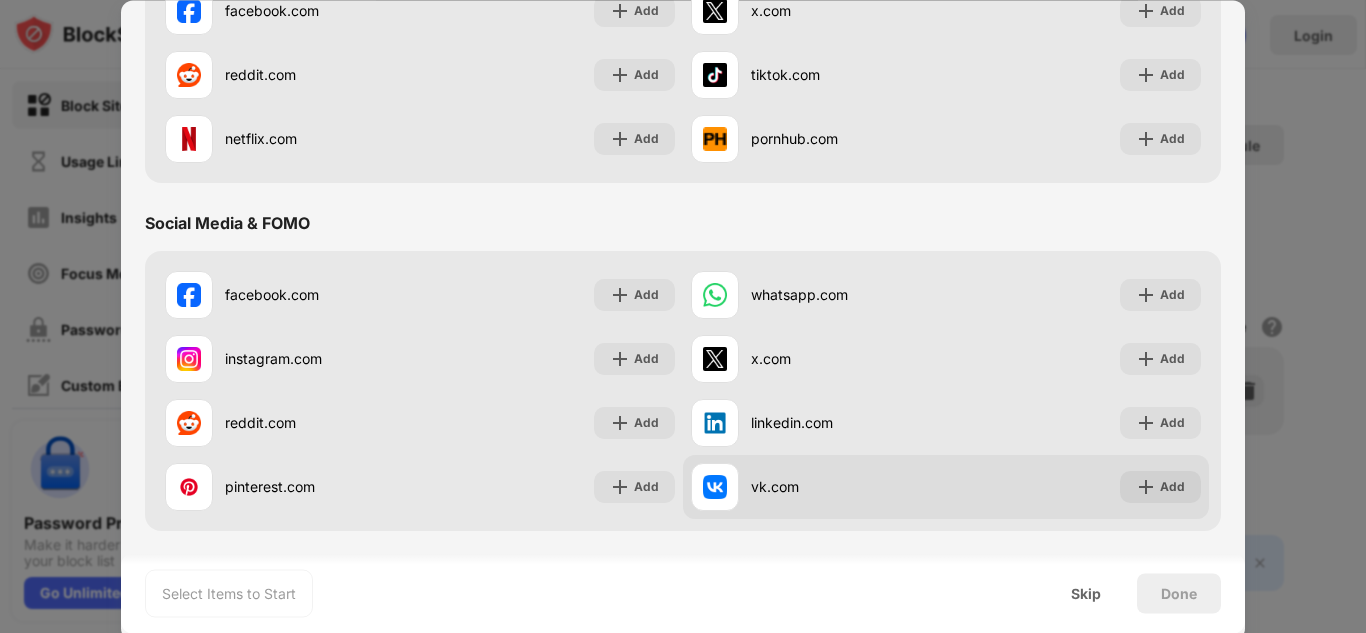 scroll, scrollTop: 400, scrollLeft: 0, axis: vertical 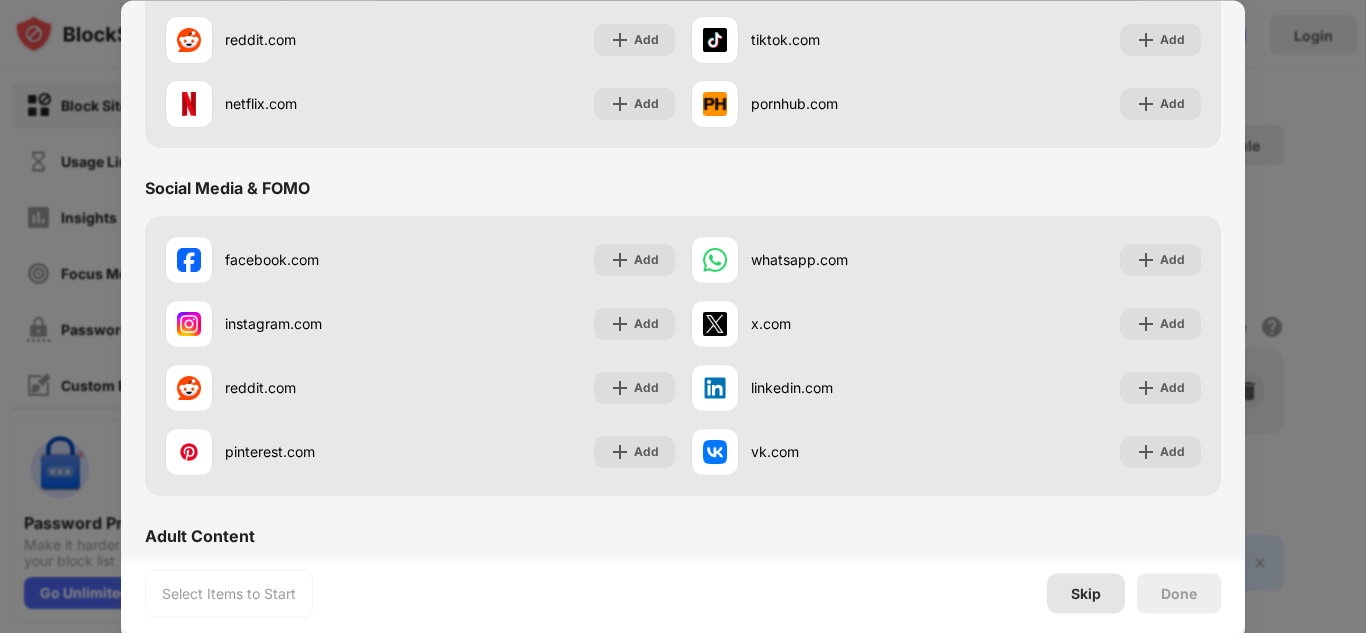 click on "Skip" at bounding box center [1086, 593] 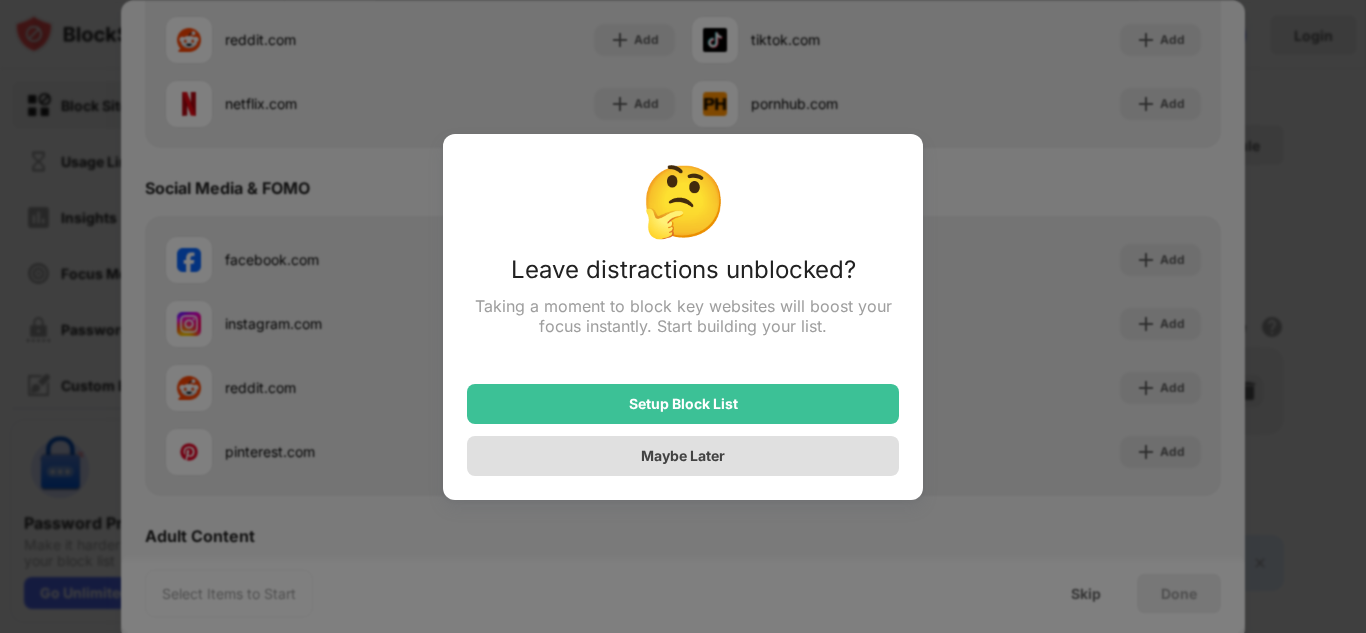 click on "Maybe Later" at bounding box center [683, 455] 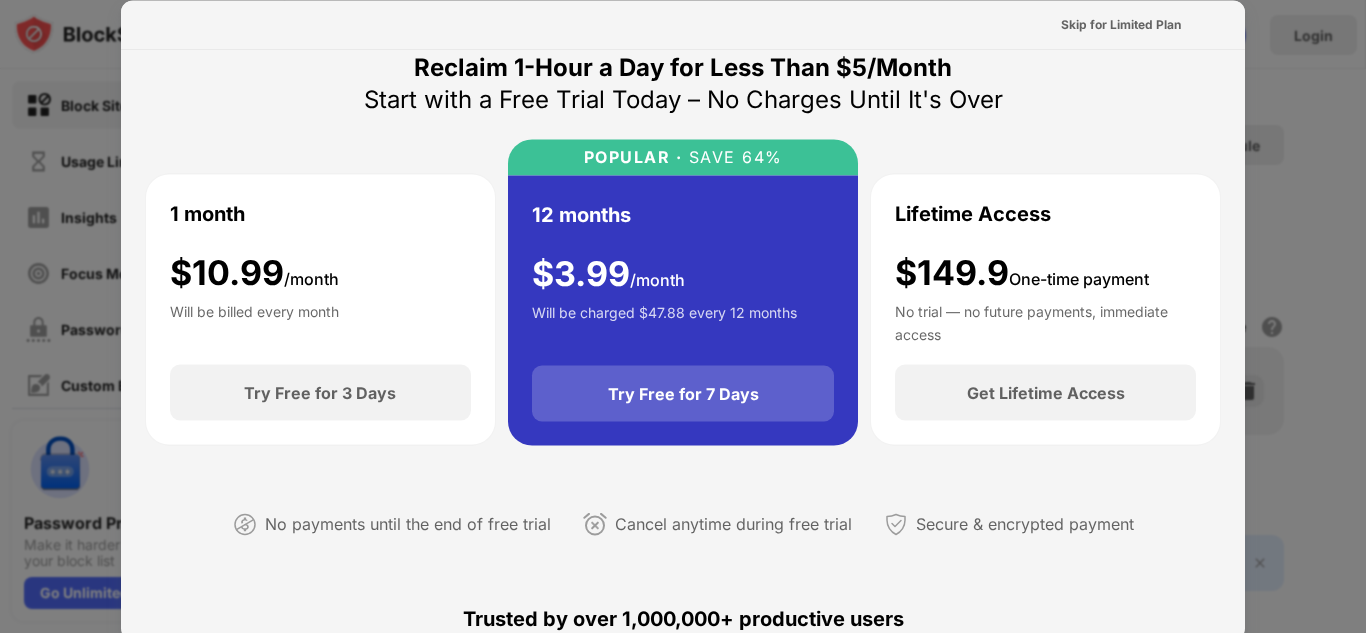 scroll, scrollTop: 0, scrollLeft: 0, axis: both 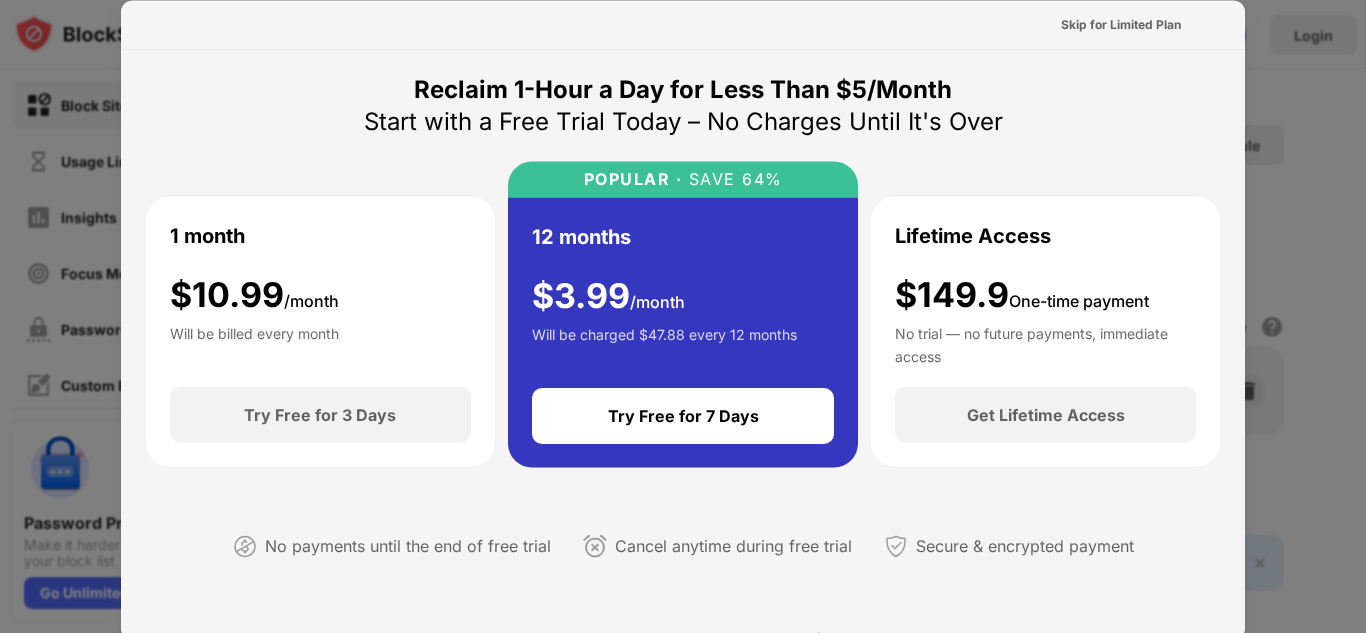 click at bounding box center (683, 316) 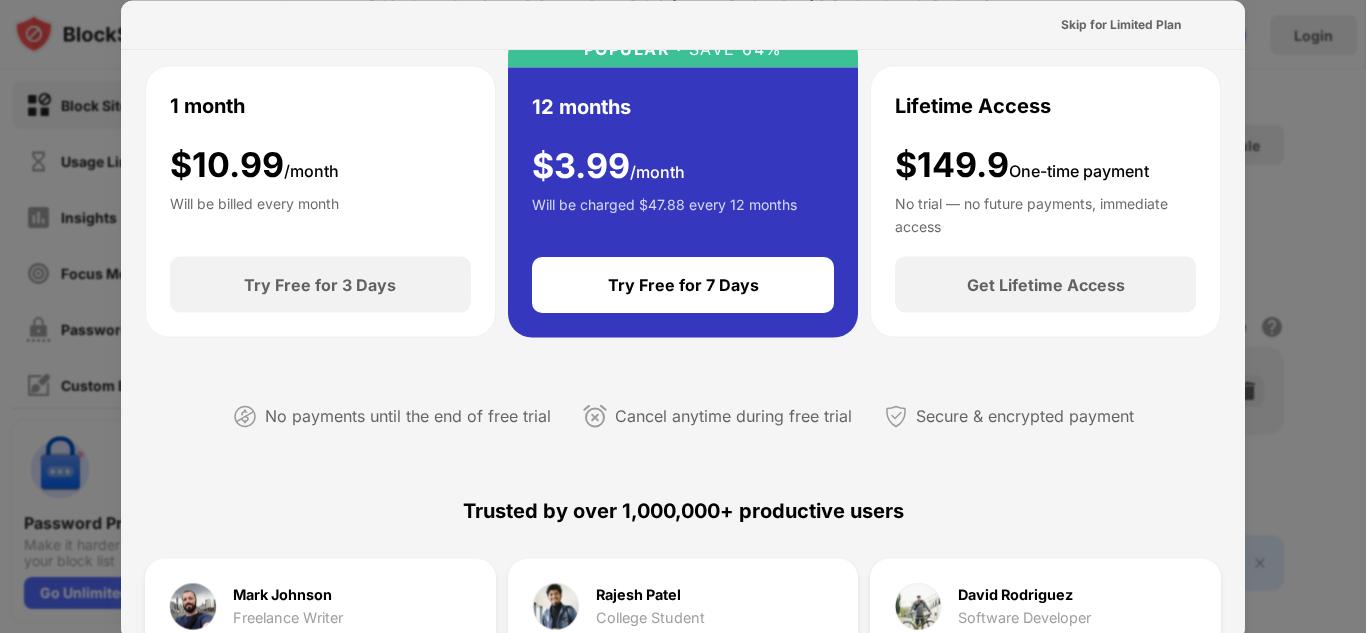 scroll, scrollTop: 0, scrollLeft: 0, axis: both 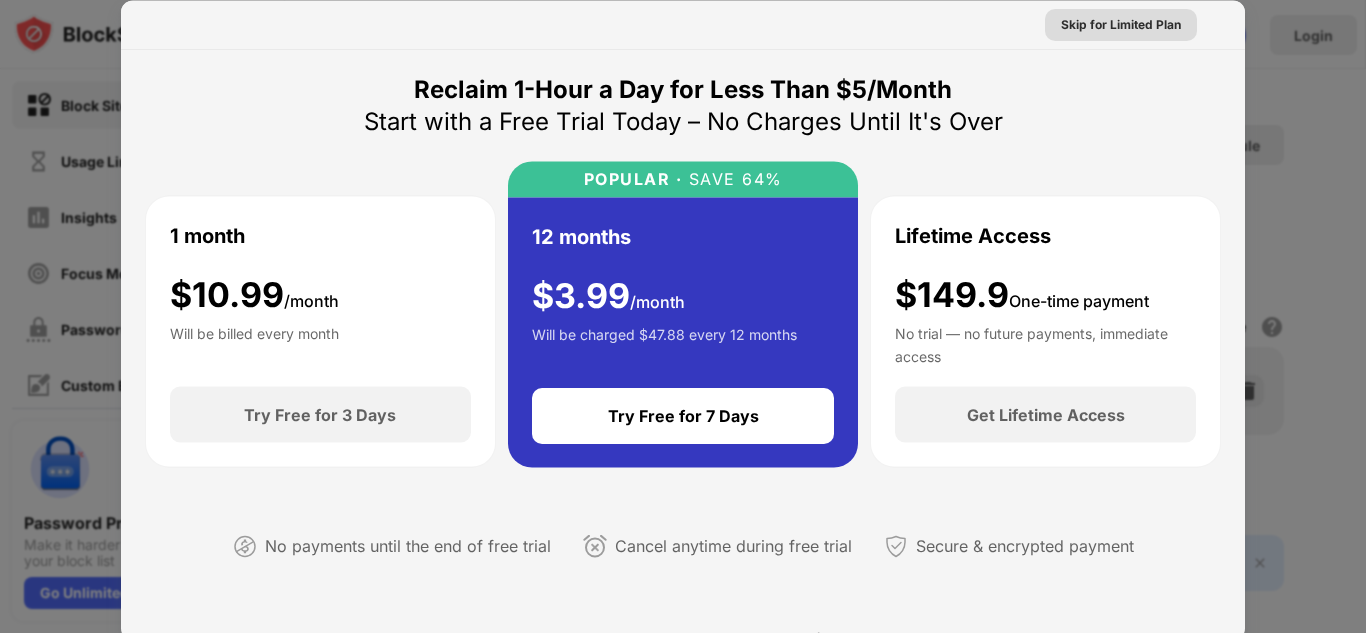 click on "Skip for Limited Plan" at bounding box center [1121, 24] 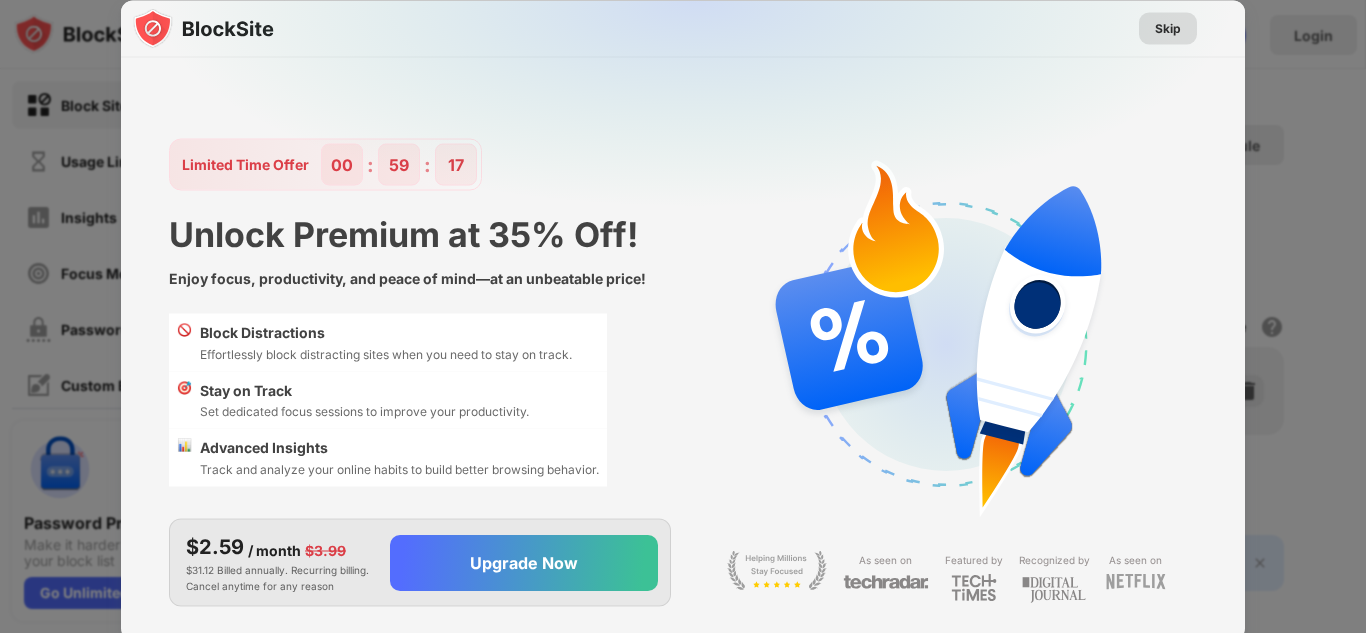click on "Skip" at bounding box center (1168, 28) 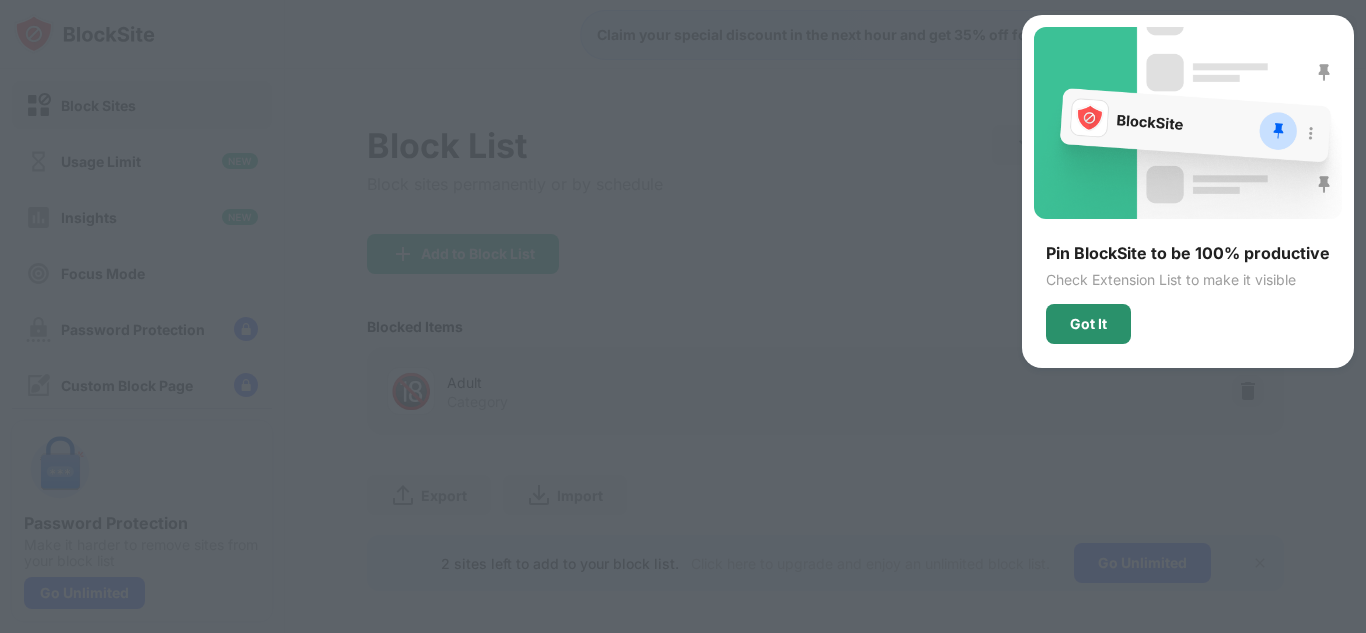click on "Got It" at bounding box center (1088, 324) 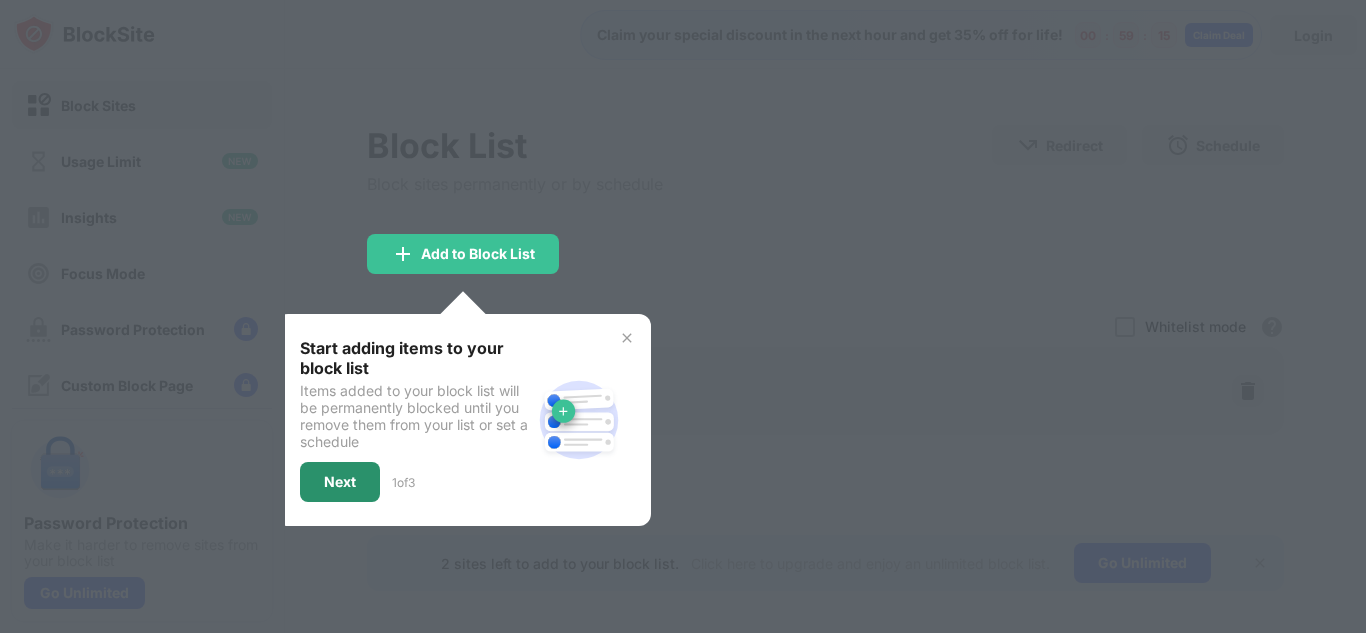 click on "Next" at bounding box center [340, 482] 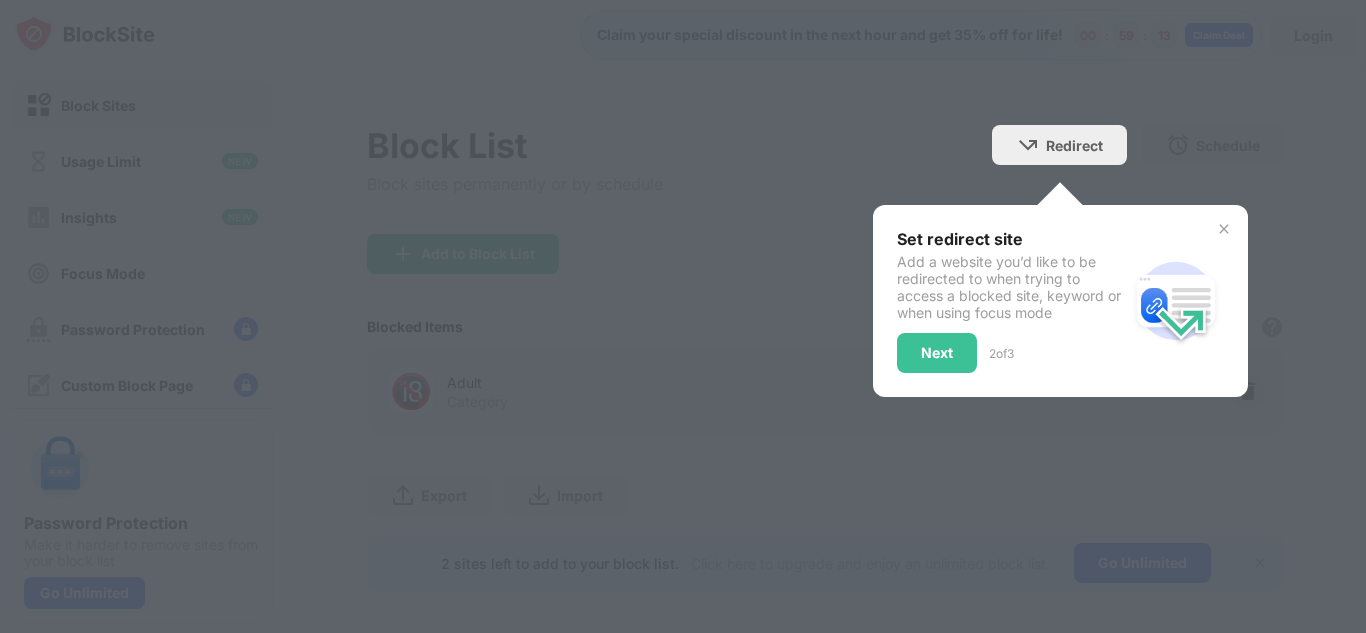 click on "Next" at bounding box center (937, 353) 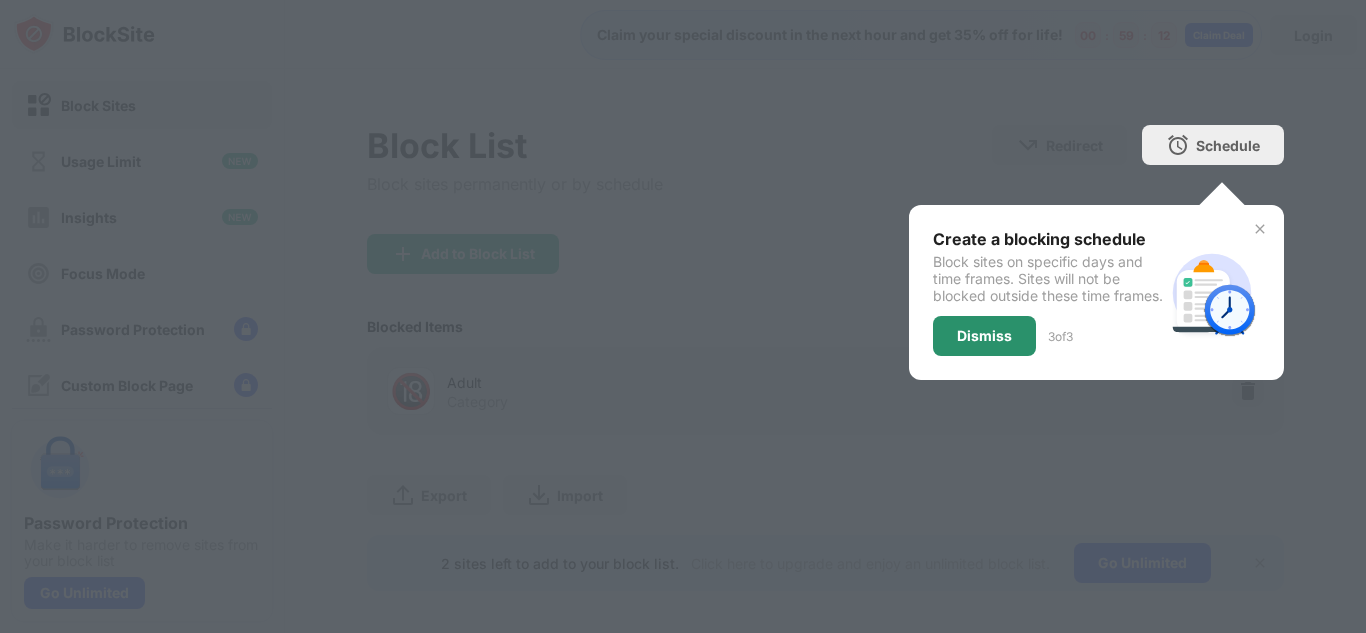 click on "Dismiss" at bounding box center (984, 336) 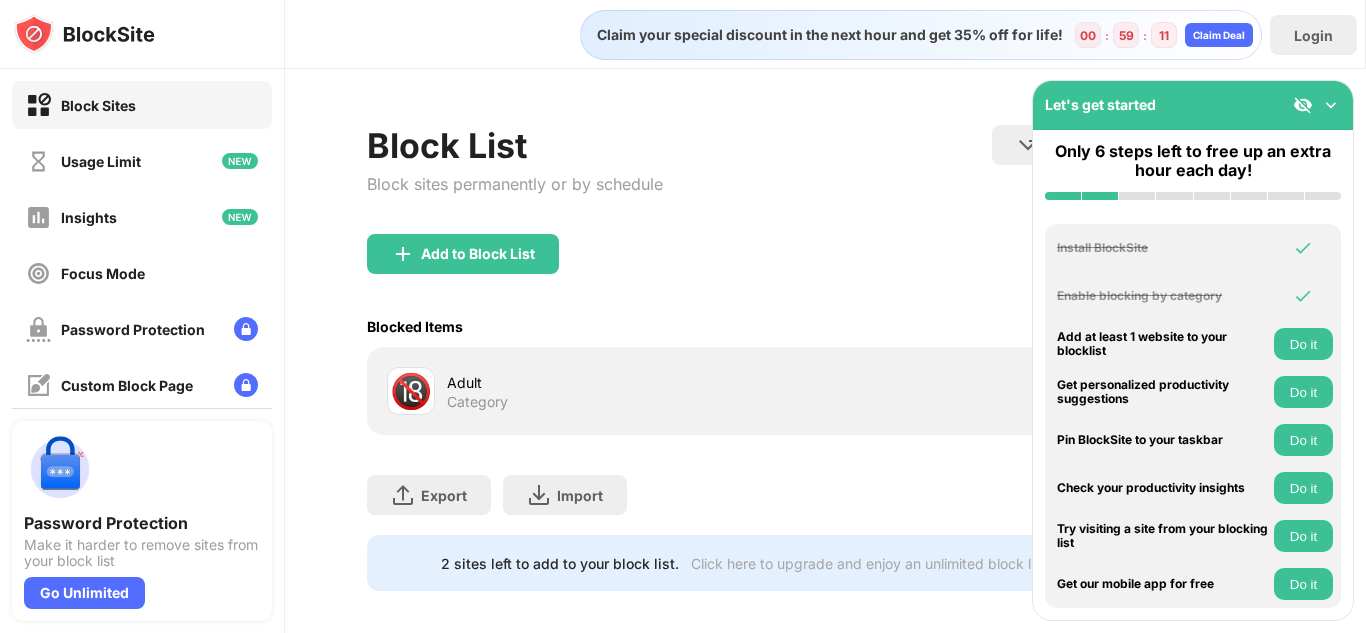 click on "Add to Block List" at bounding box center [825, 270] 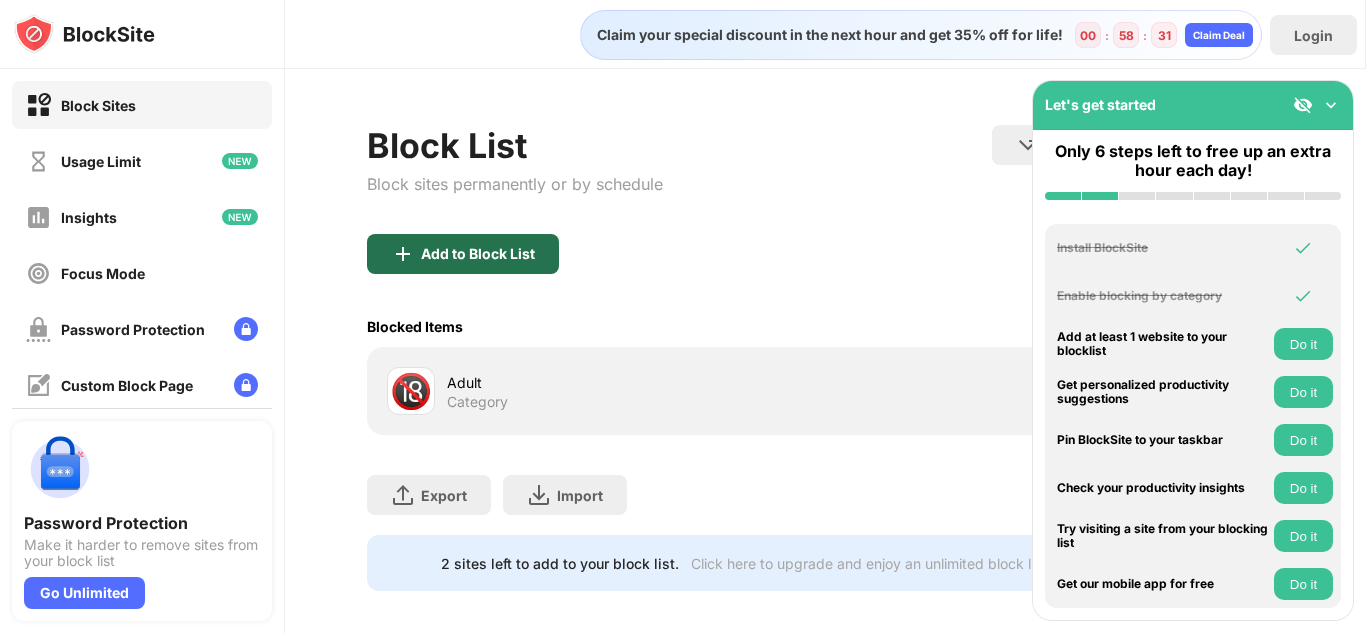 click on "Add to Block List" at bounding box center [463, 254] 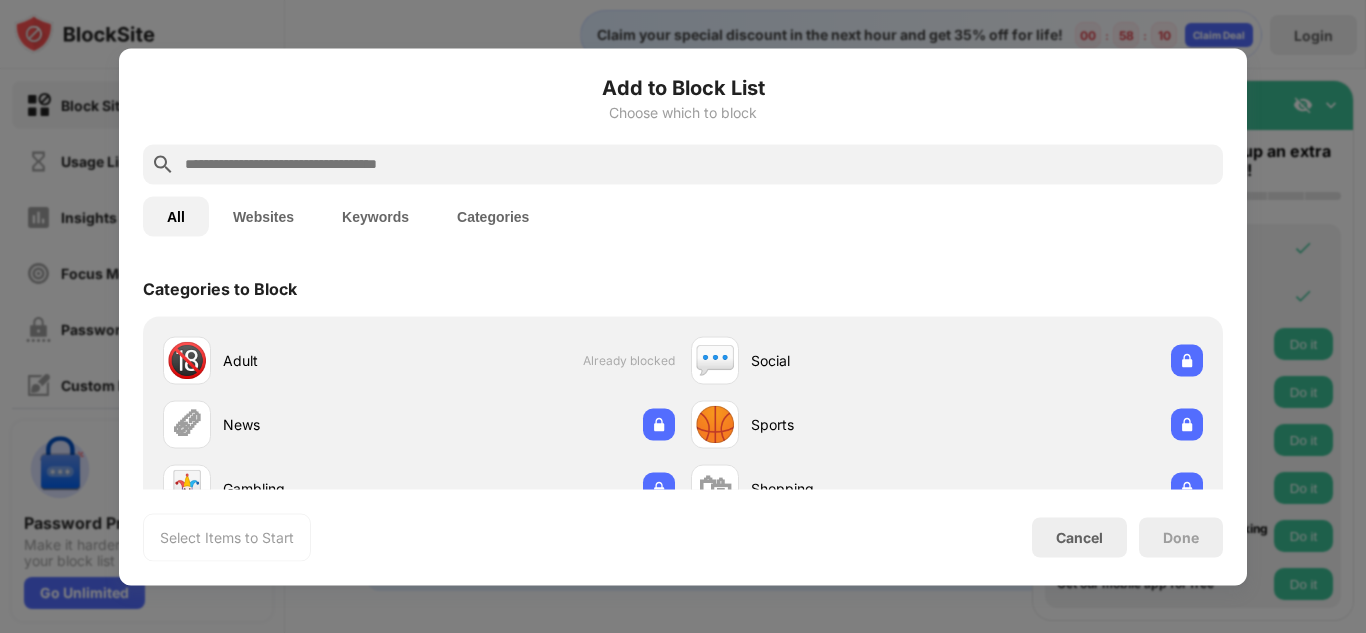 click at bounding box center [699, 164] 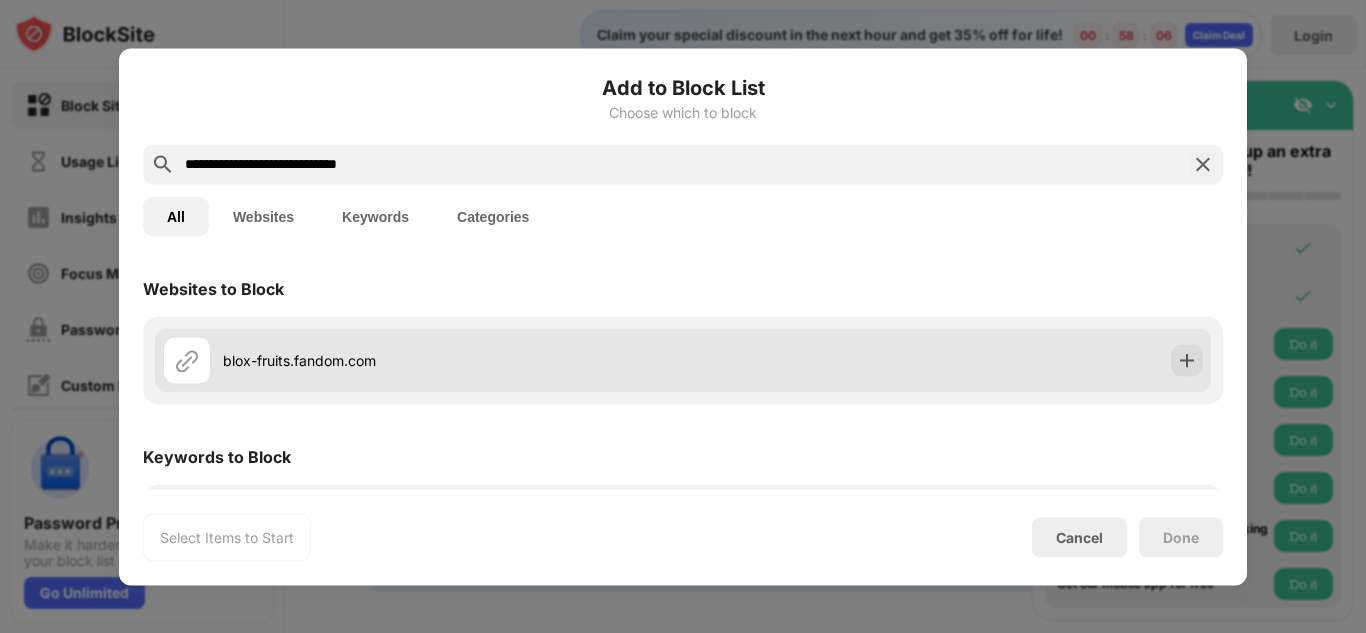 type on "**********" 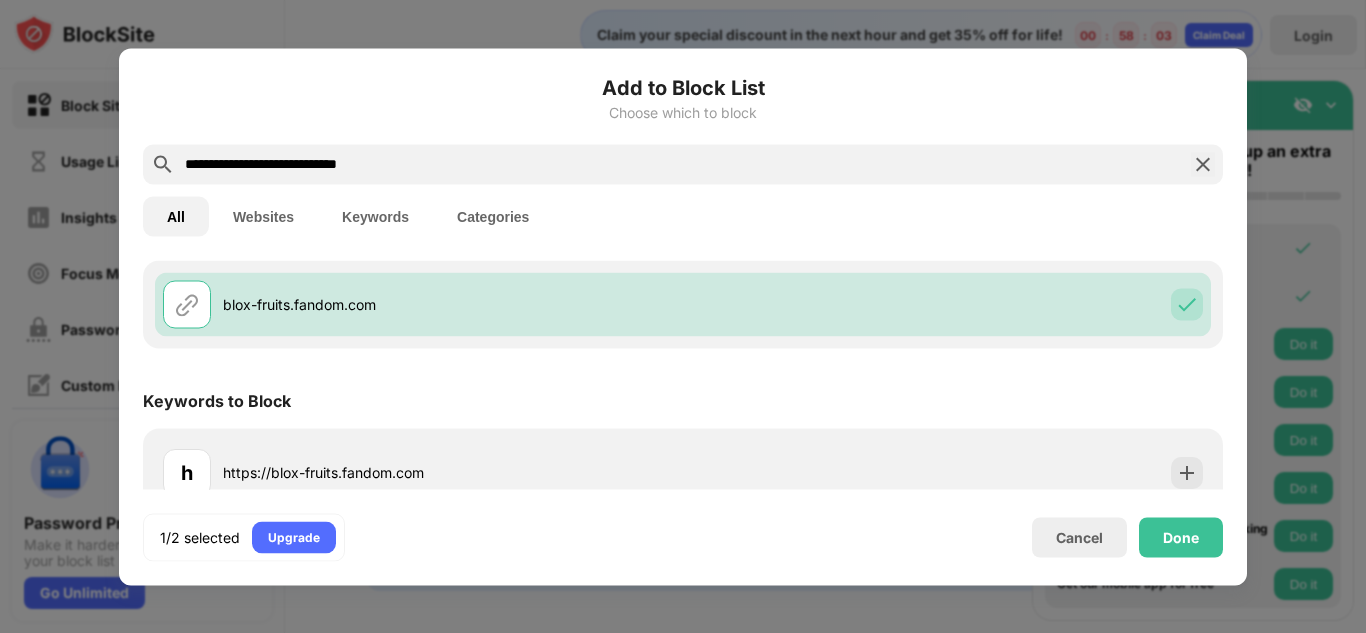 scroll, scrollTop: 83, scrollLeft: 0, axis: vertical 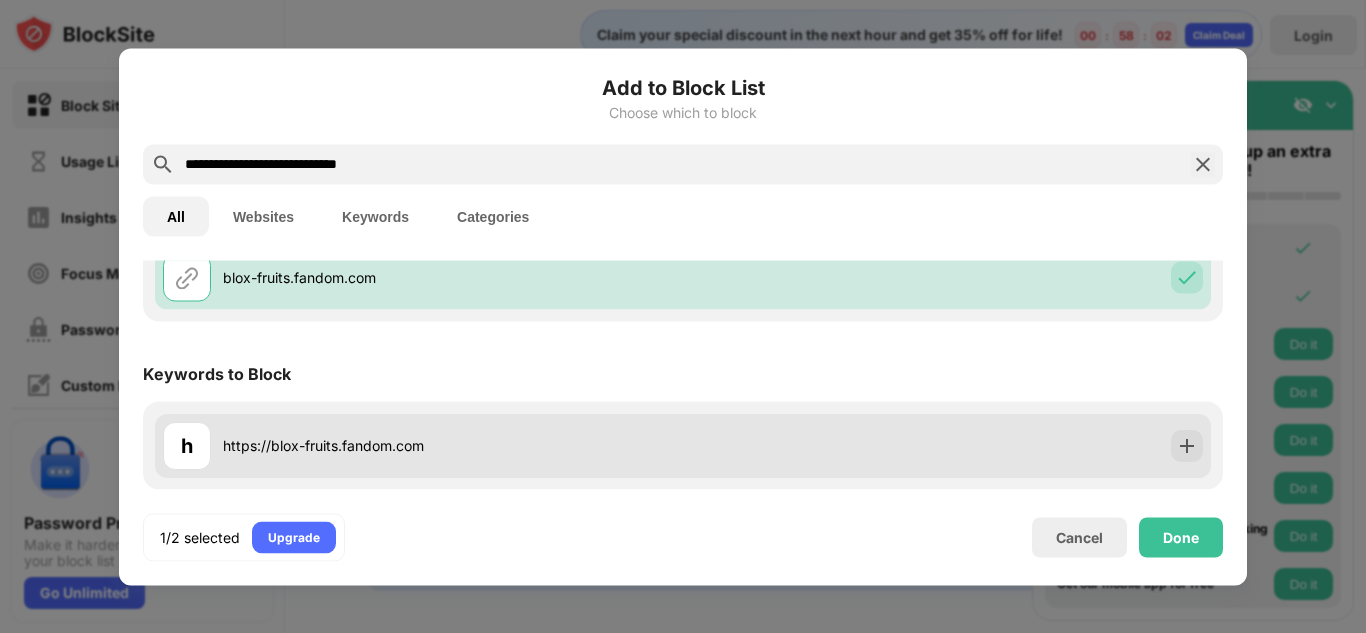 click on "h https://blox-fruits.fandom.com" at bounding box center [423, 445] 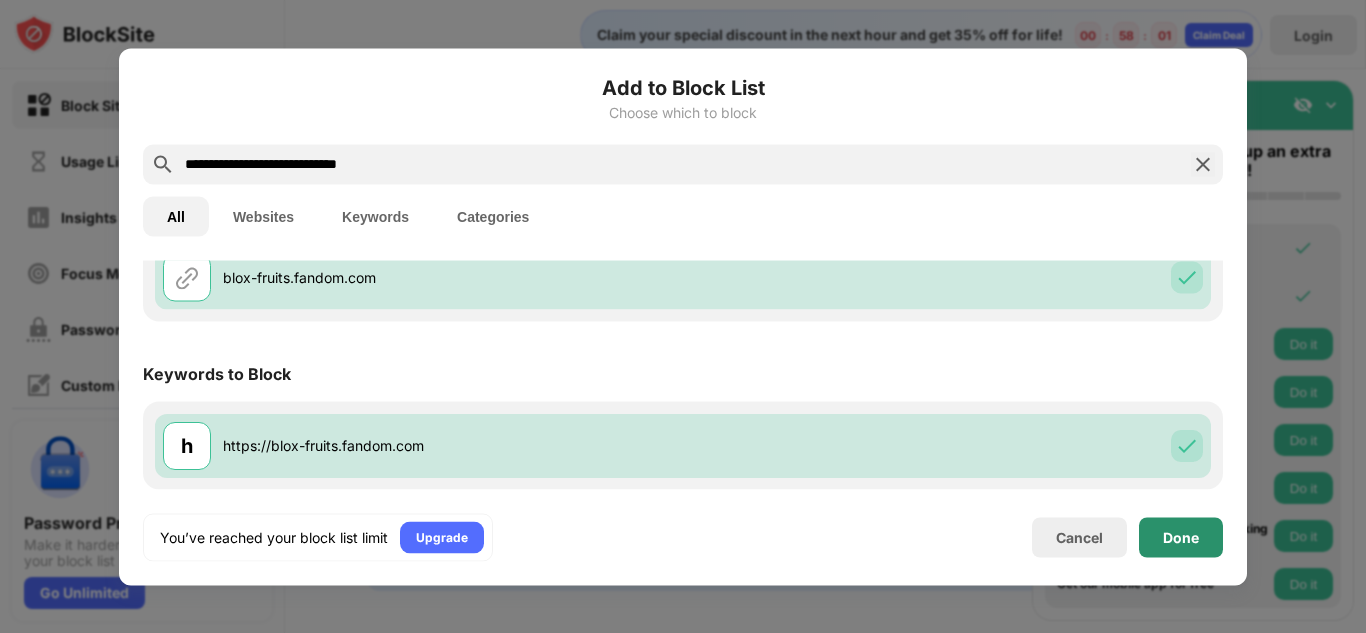 click on "Done" at bounding box center (1181, 537) 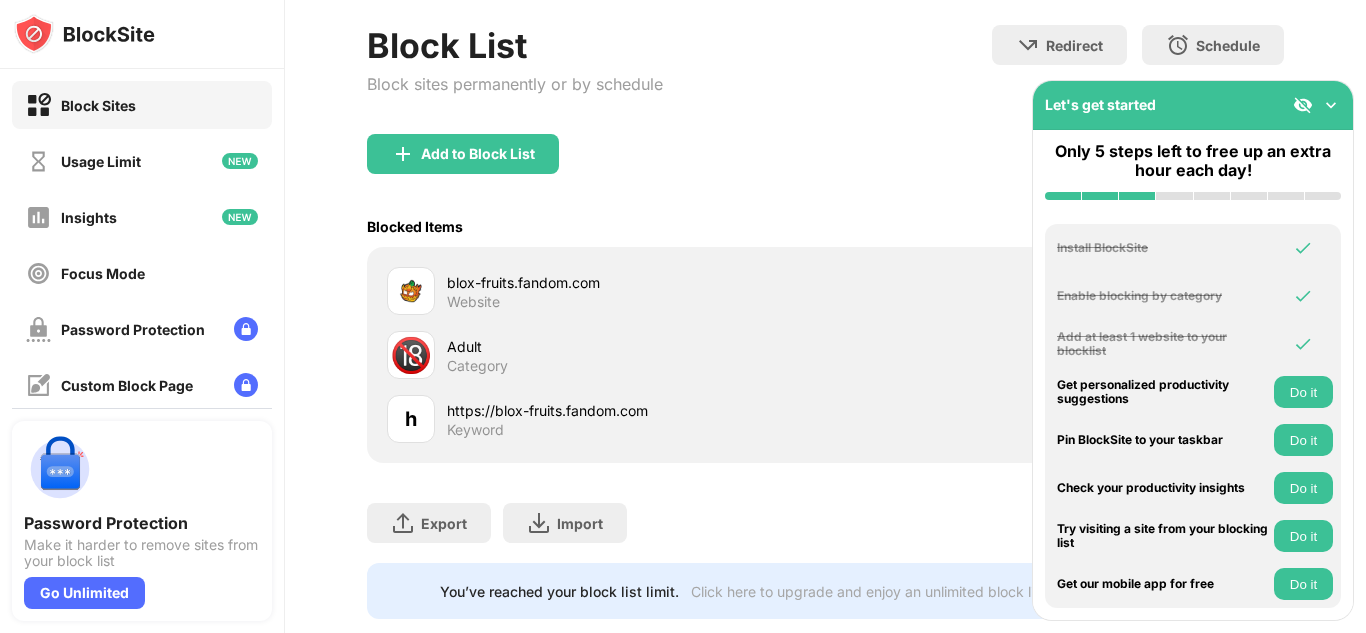 scroll, scrollTop: 157, scrollLeft: 0, axis: vertical 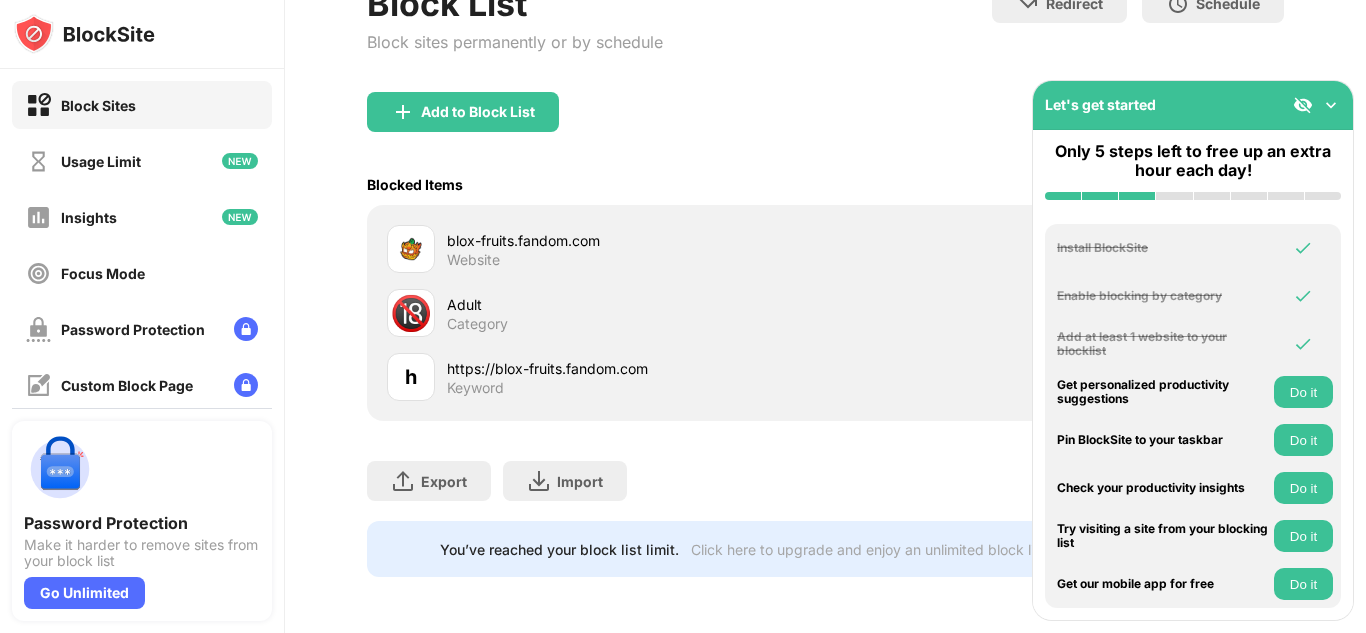 click at bounding box center [1331, 105] 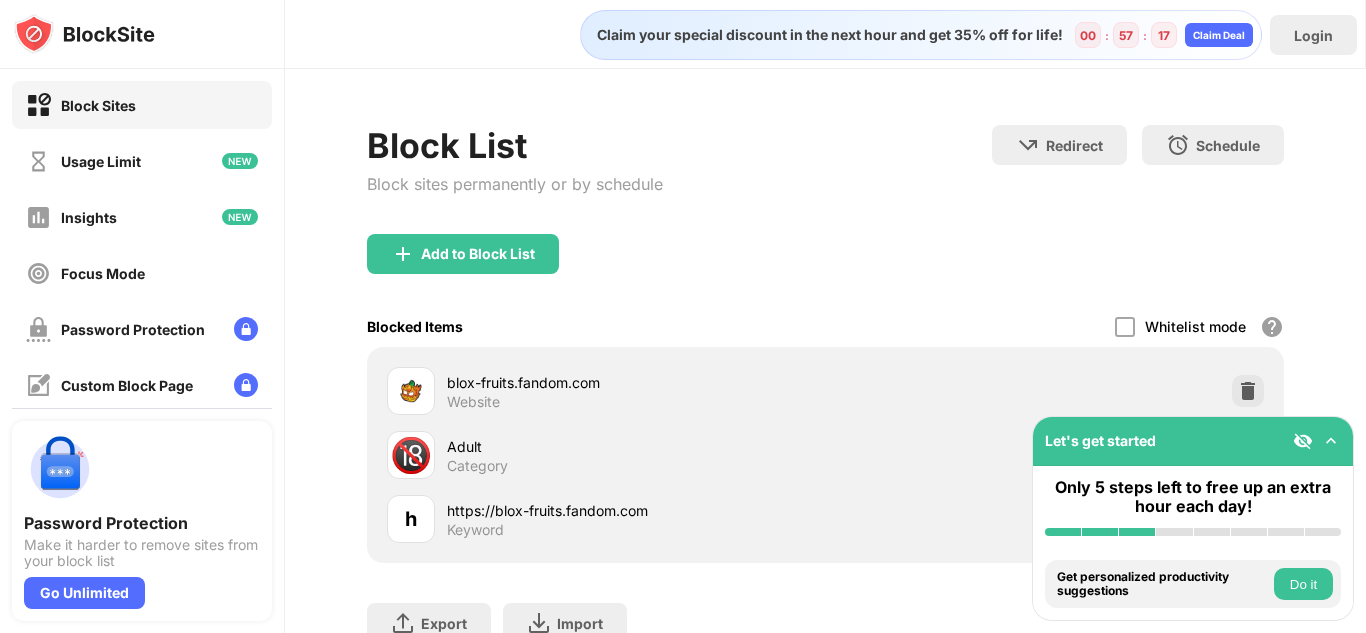 scroll, scrollTop: 157, scrollLeft: 0, axis: vertical 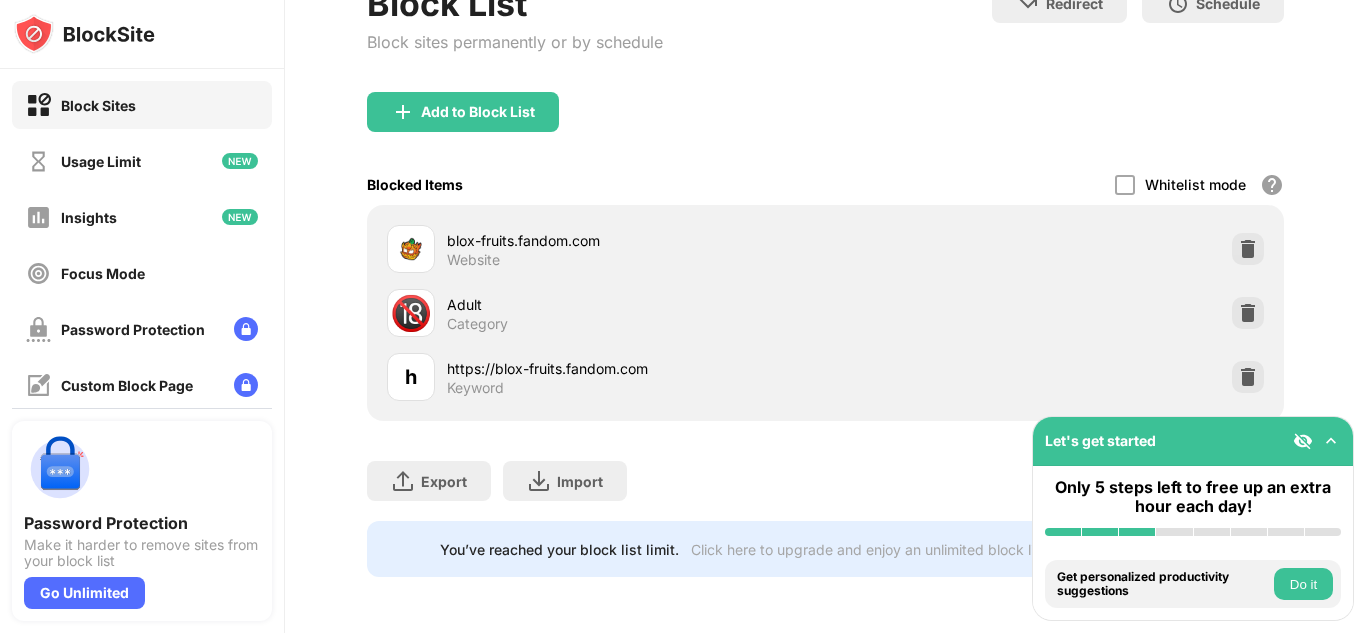 click on "Add to Block List" at bounding box center [463, 112] 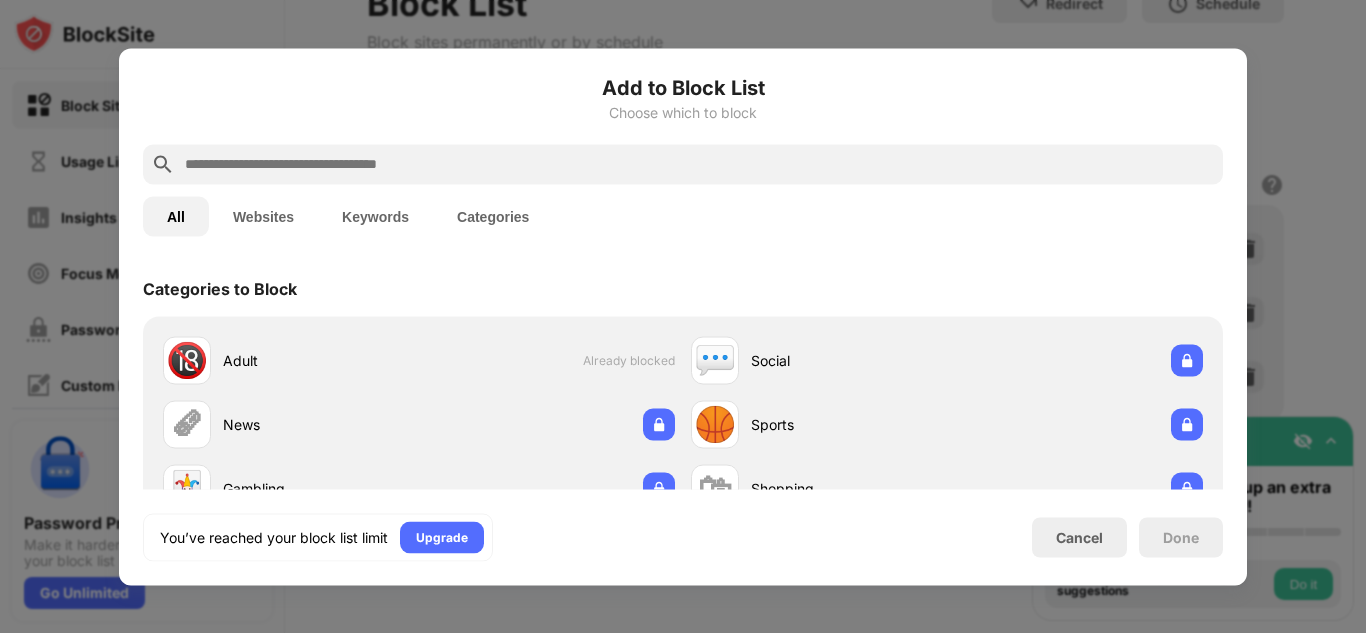 click at bounding box center (699, 164) 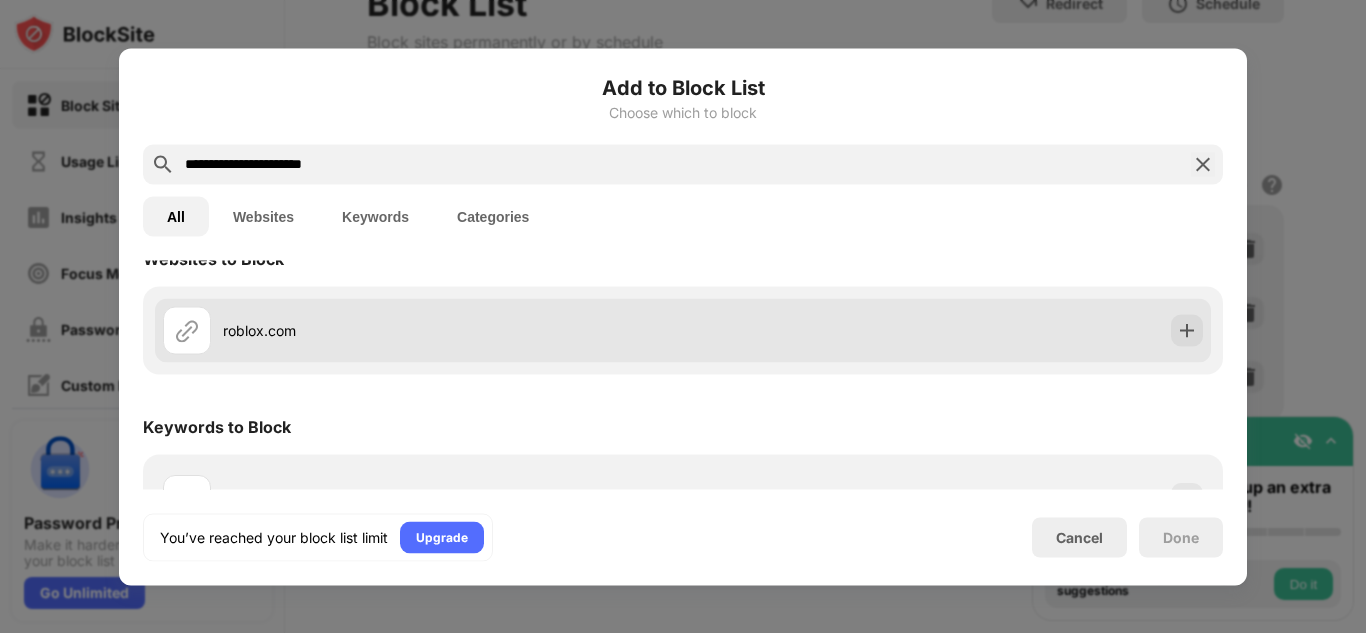 scroll, scrollTop: 83, scrollLeft: 0, axis: vertical 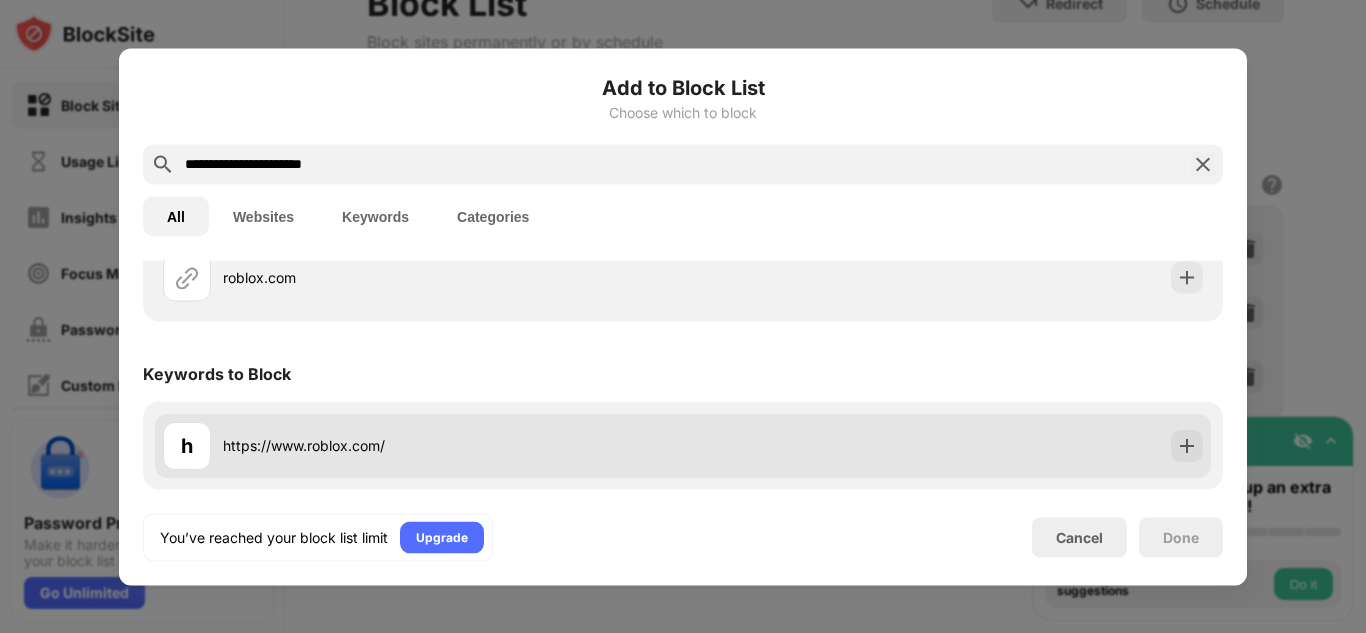 type on "**********" 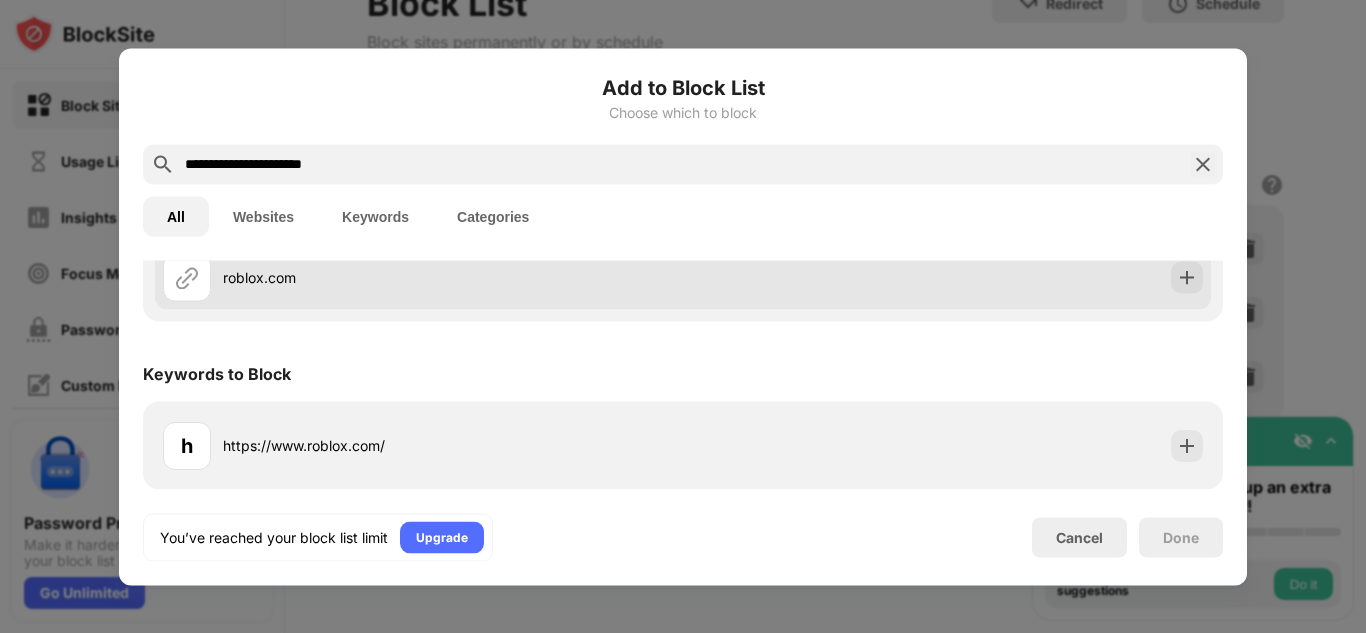 click on "roblox.com" at bounding box center (423, 277) 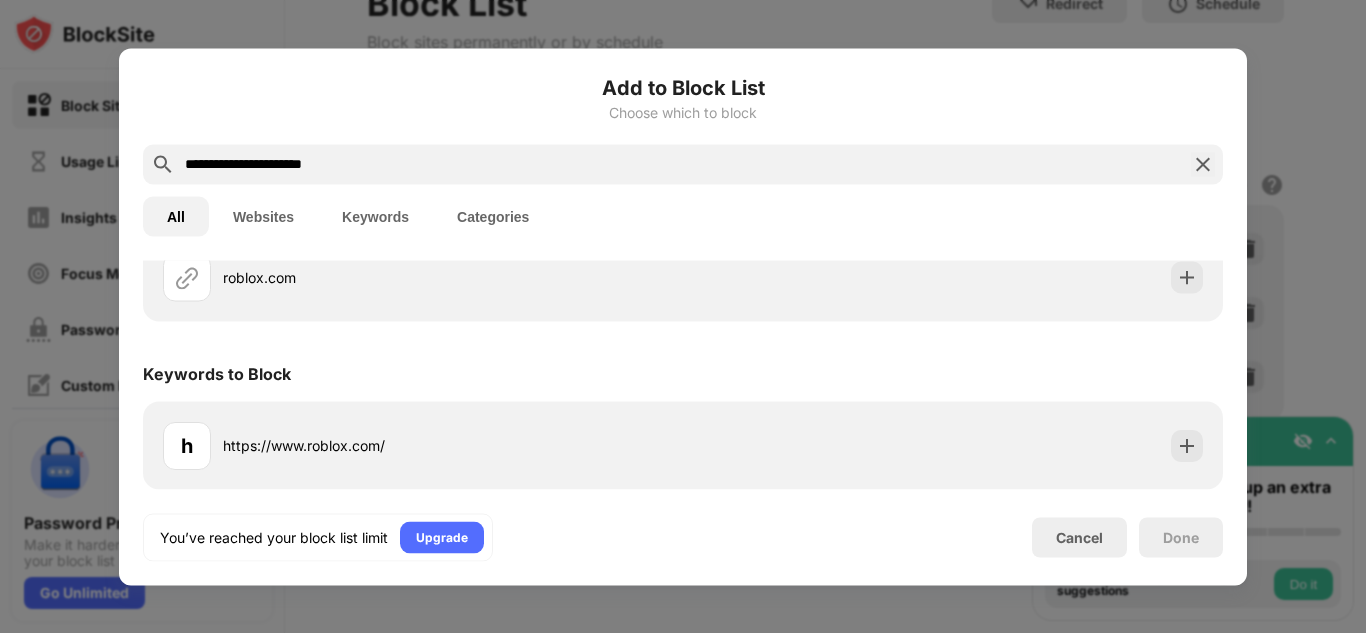 click on "h https://www.roblox.com/" at bounding box center (683, 277) 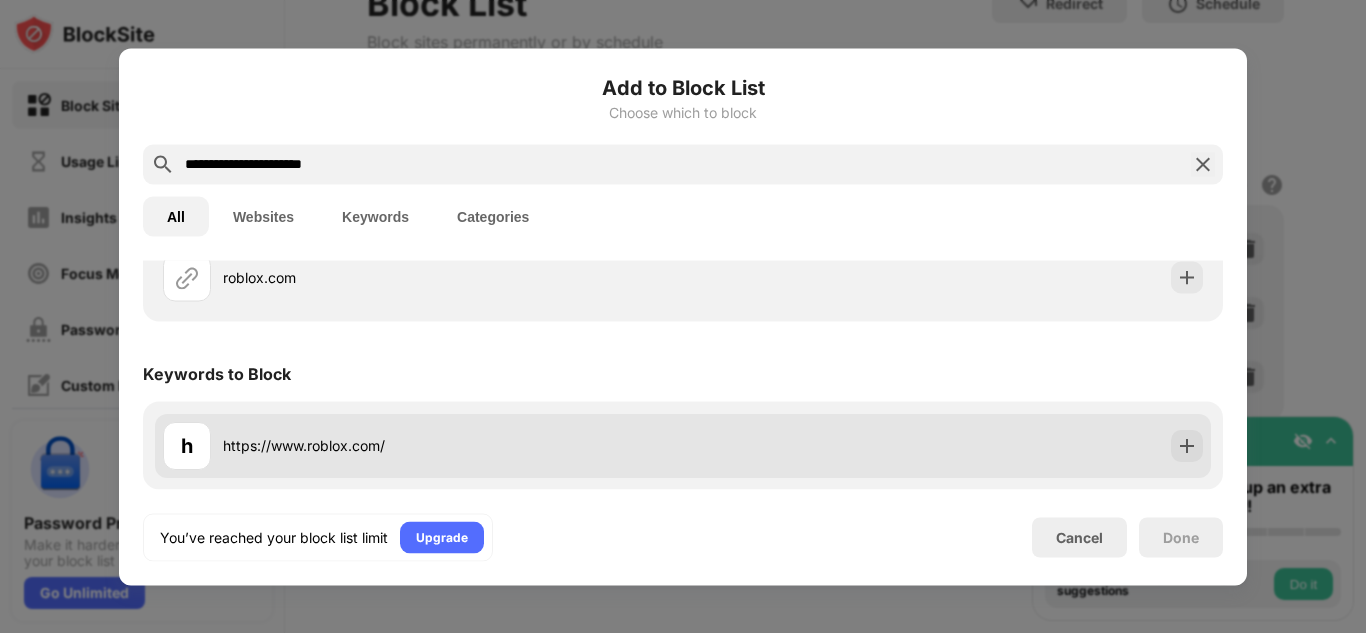 click on "h https://www.roblox.com/" at bounding box center (423, 445) 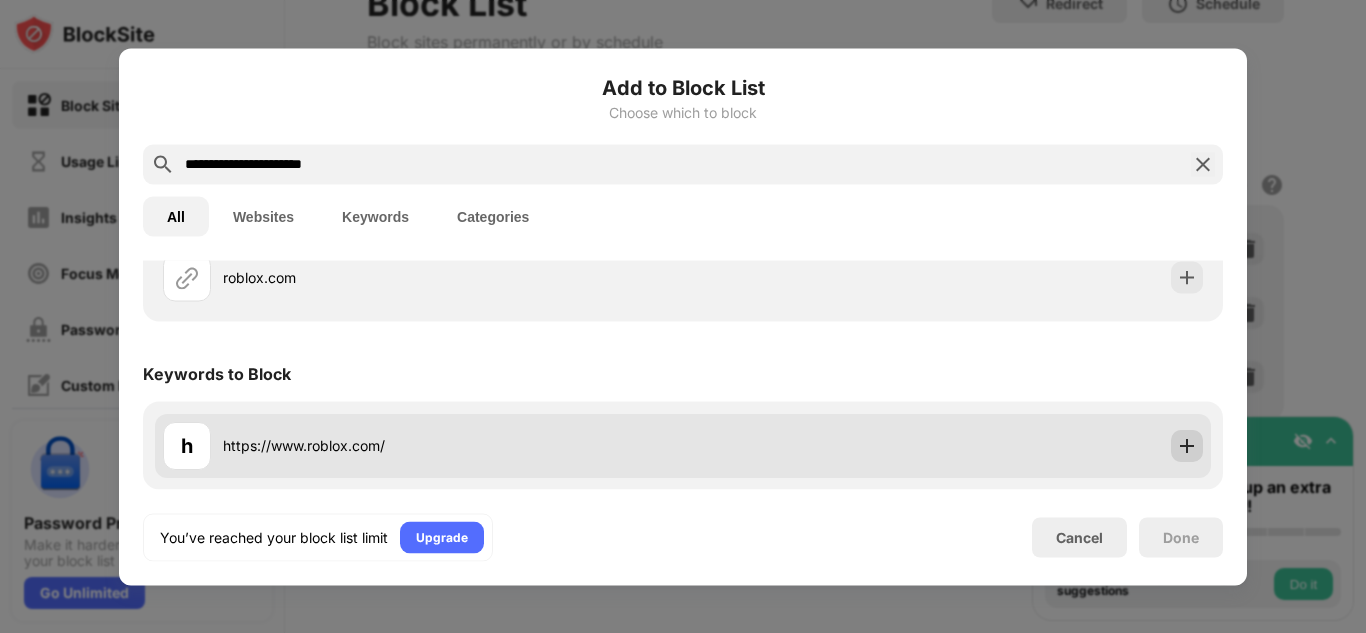click at bounding box center [1187, 445] 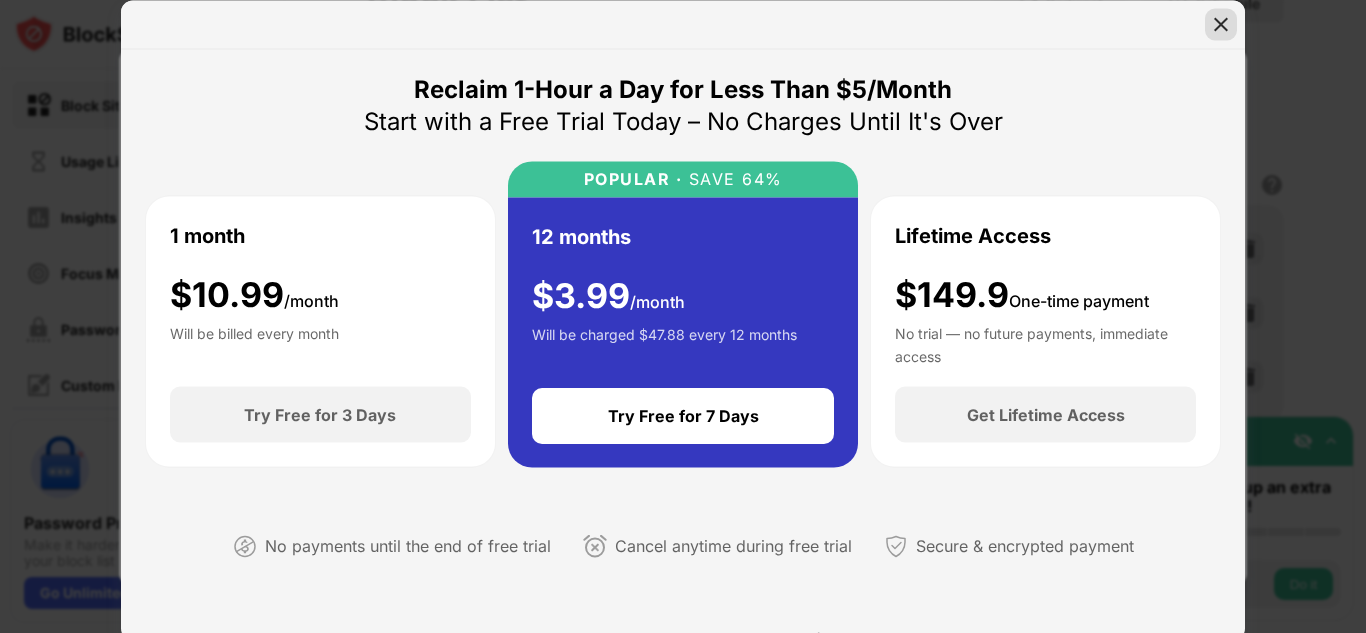 click at bounding box center [1221, 24] 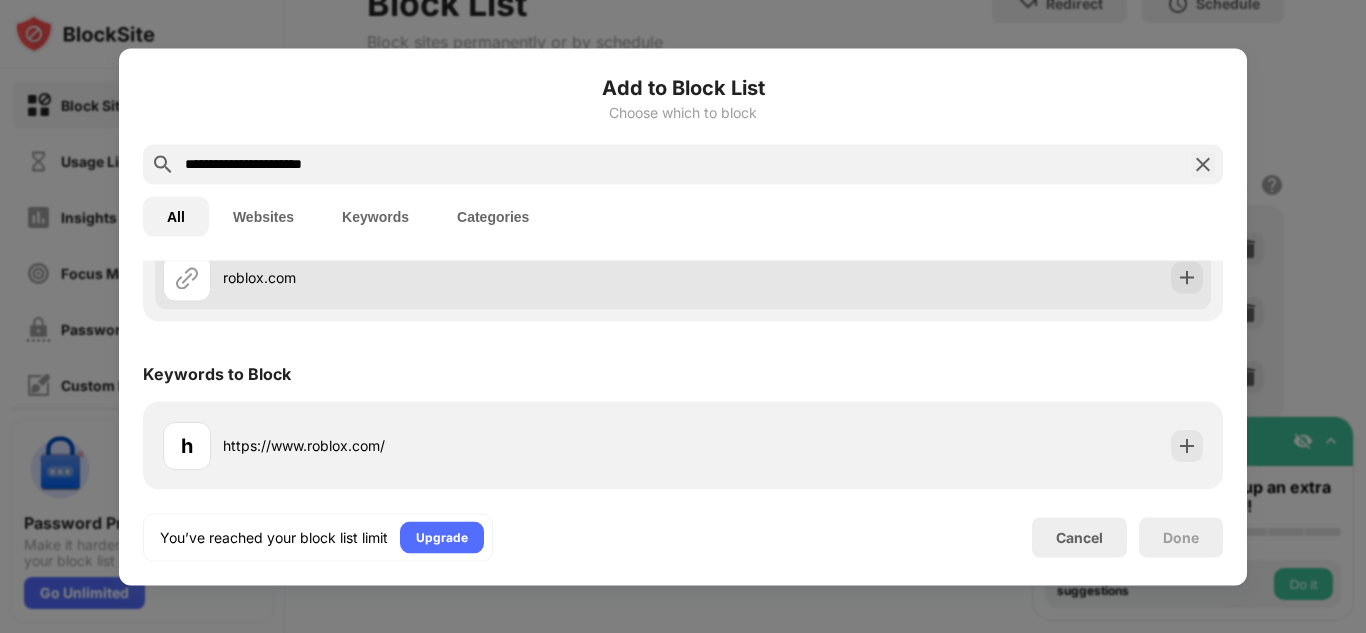 click on "roblox.com" at bounding box center (683, 277) 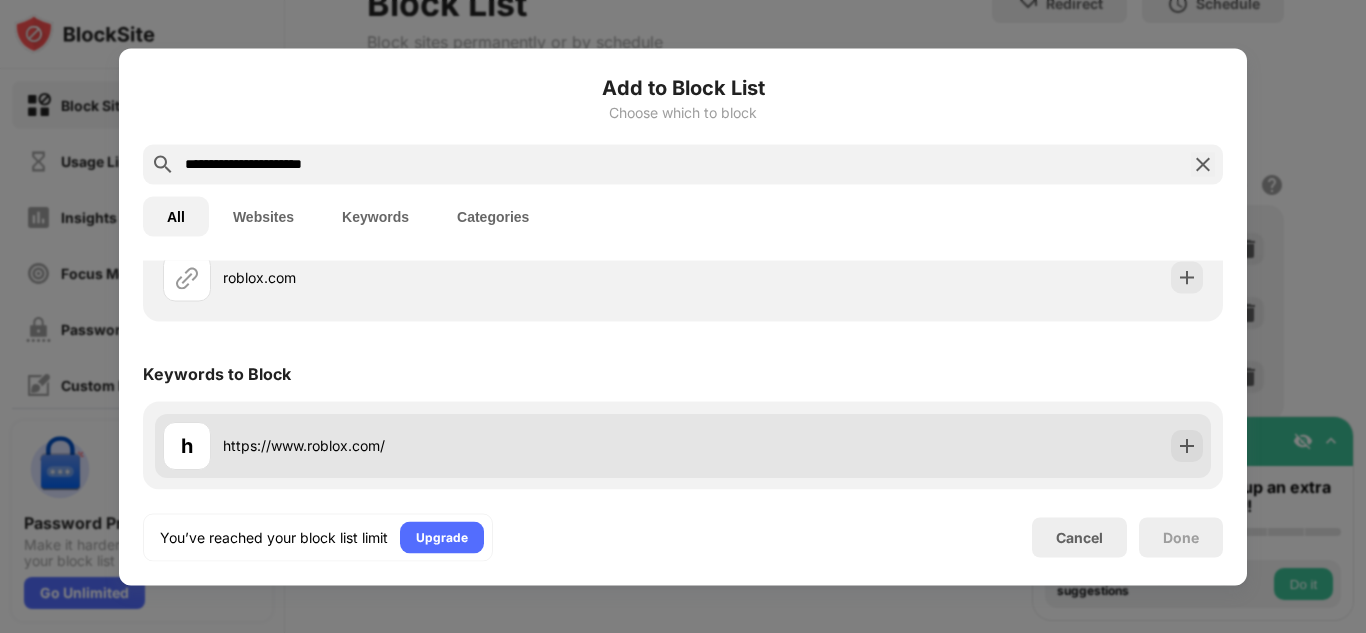 click on "h https://www.roblox.com/" at bounding box center (683, 445) 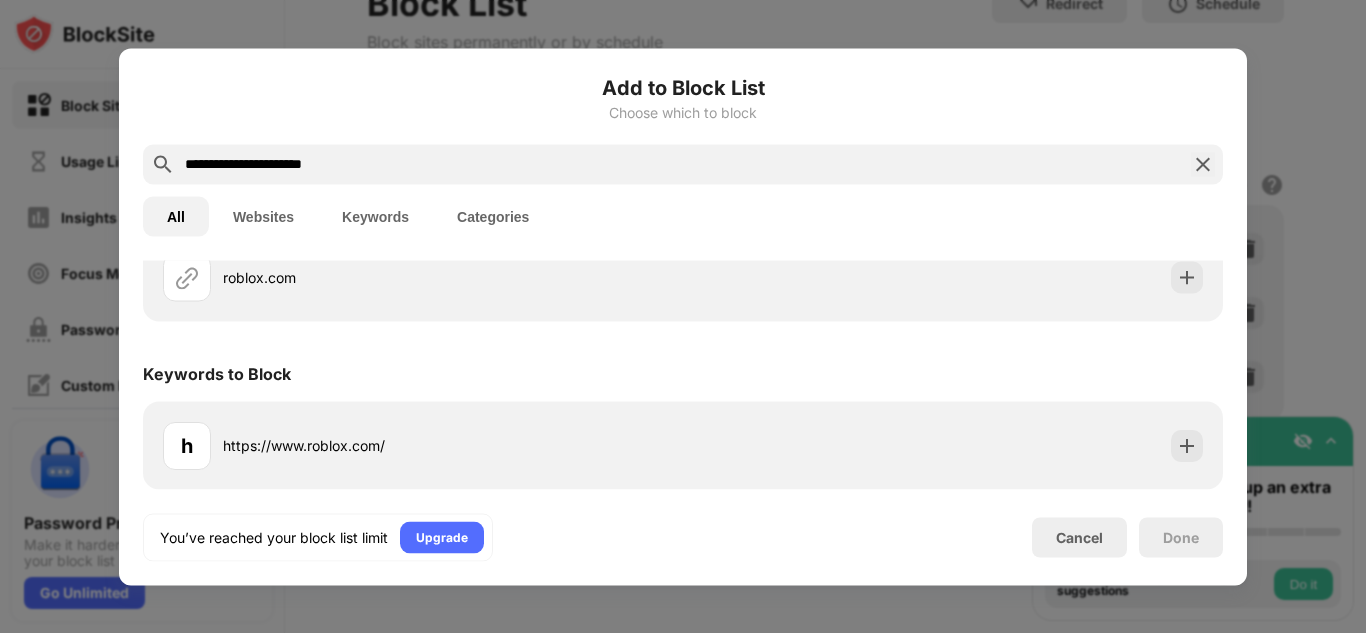 click at bounding box center (1203, 164) 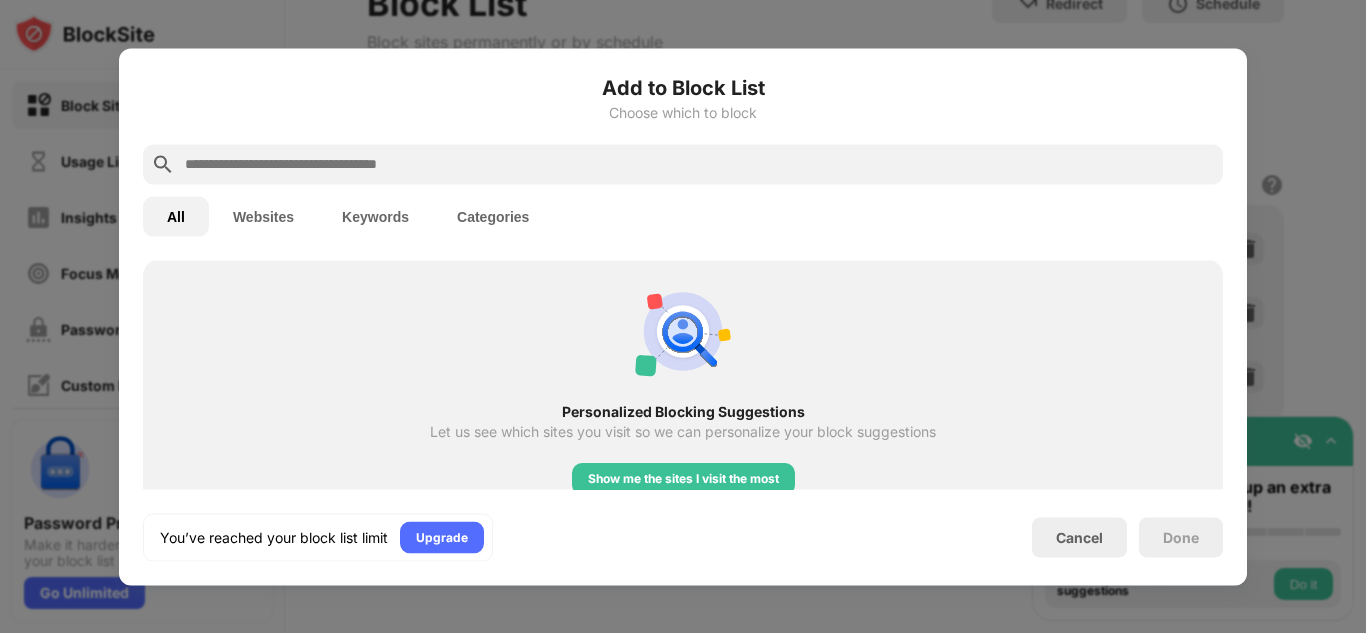 scroll, scrollTop: 1055, scrollLeft: 0, axis: vertical 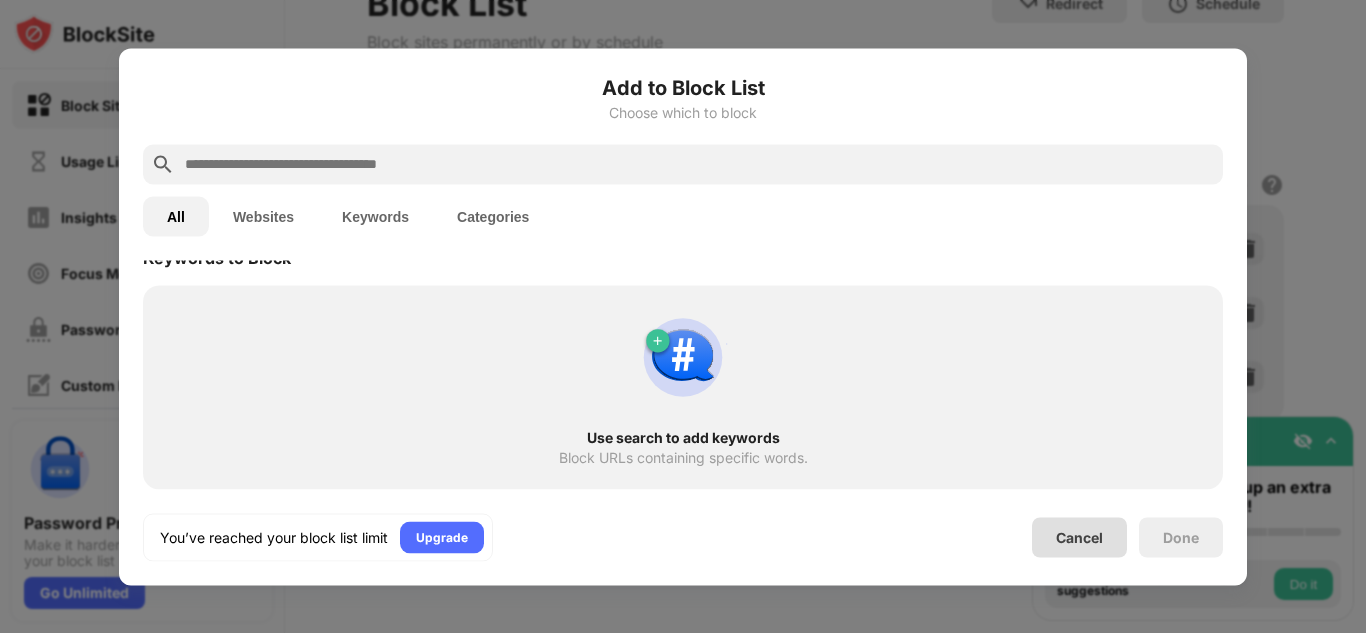 click on "Cancel" at bounding box center (1079, 537) 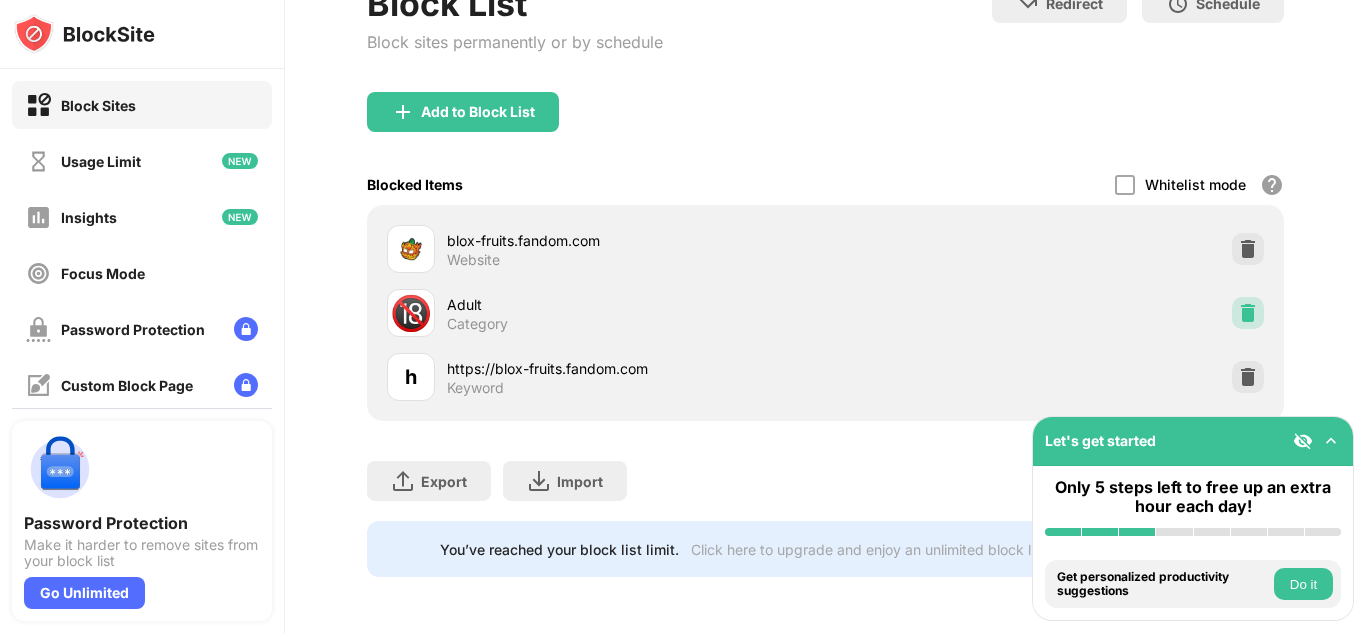click at bounding box center (1248, 313) 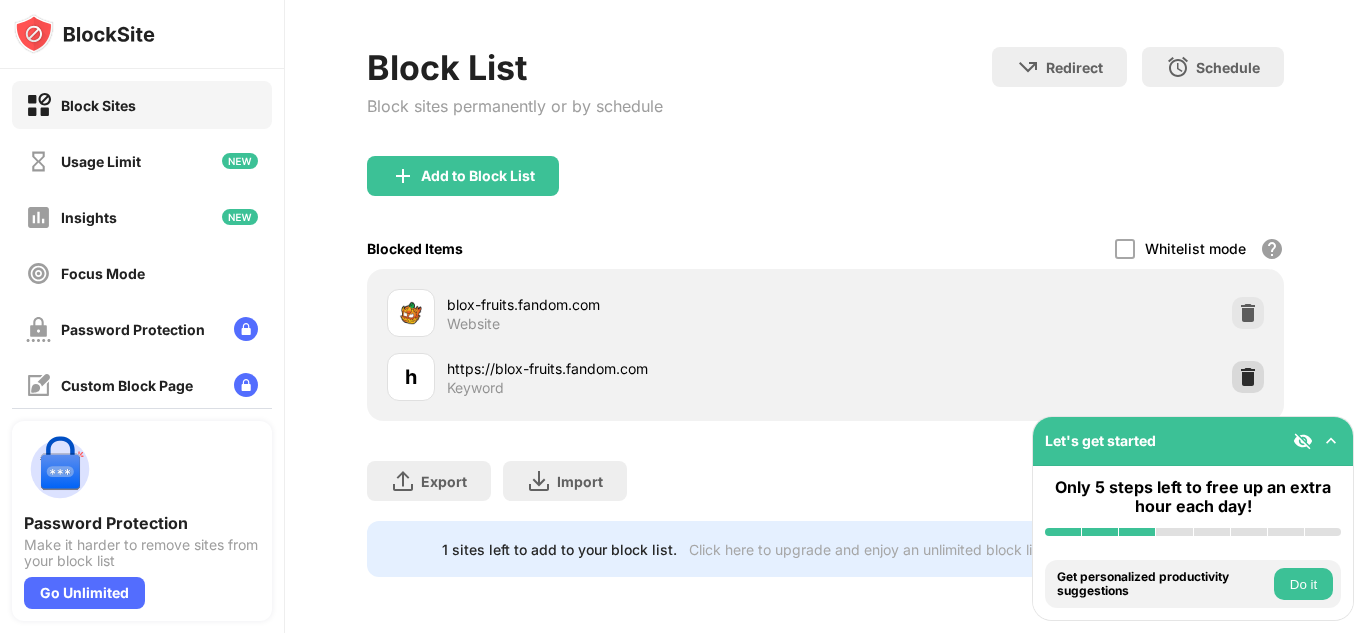 click at bounding box center (1248, 377) 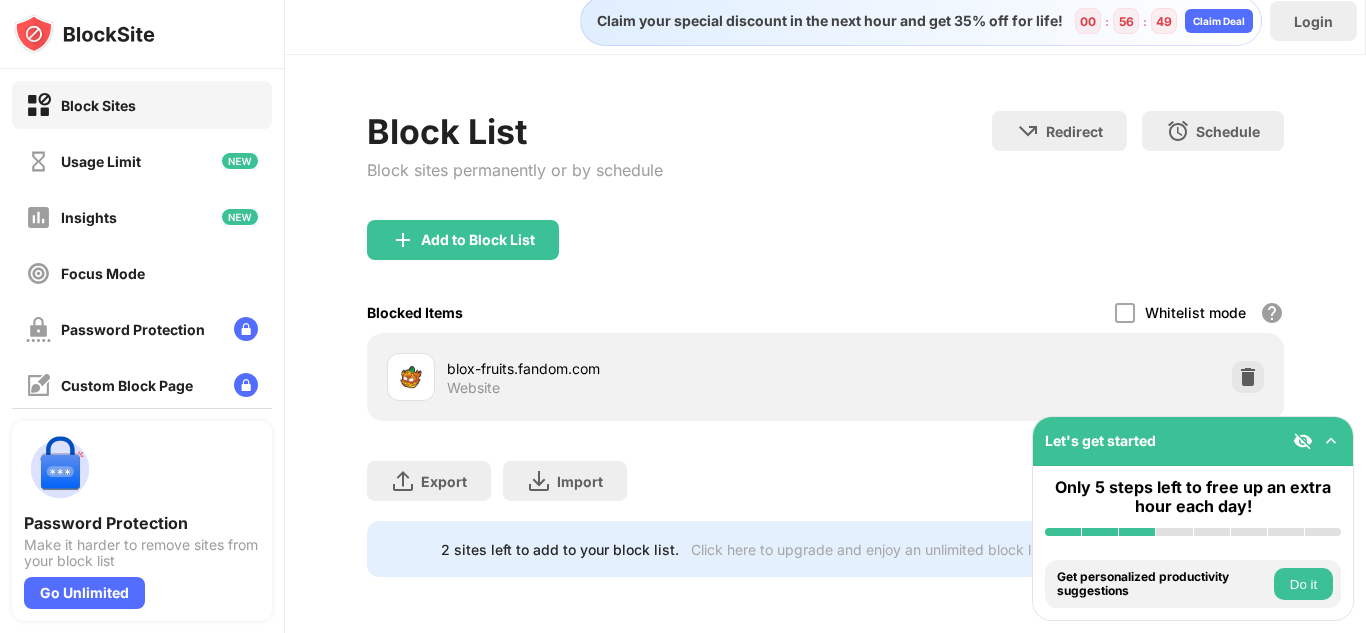 scroll, scrollTop: 29, scrollLeft: 0, axis: vertical 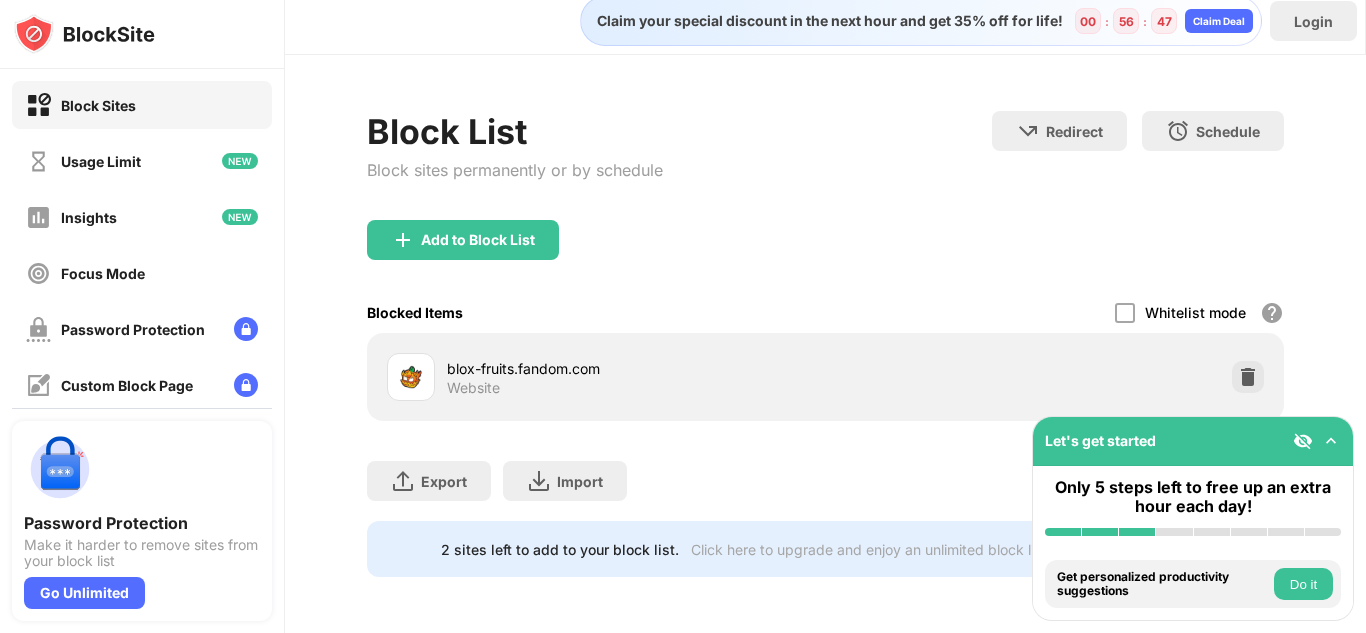 click on "Add to Block List" at bounding box center [463, 240] 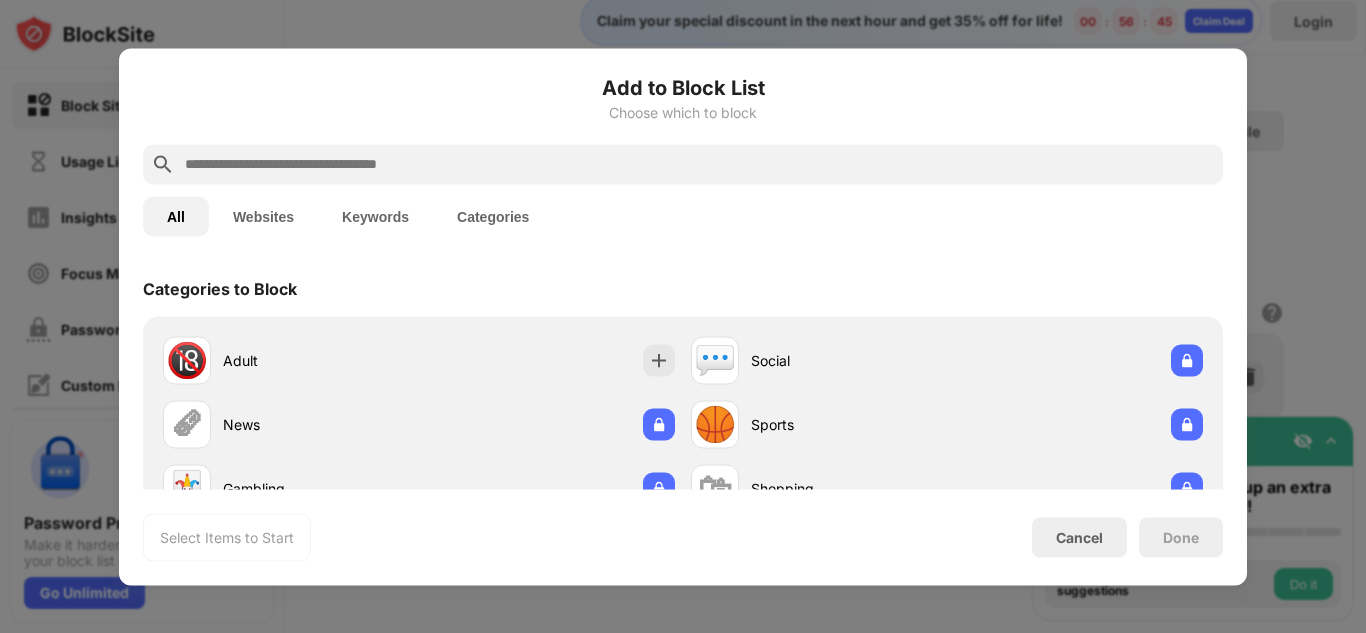 click at bounding box center [699, 164] 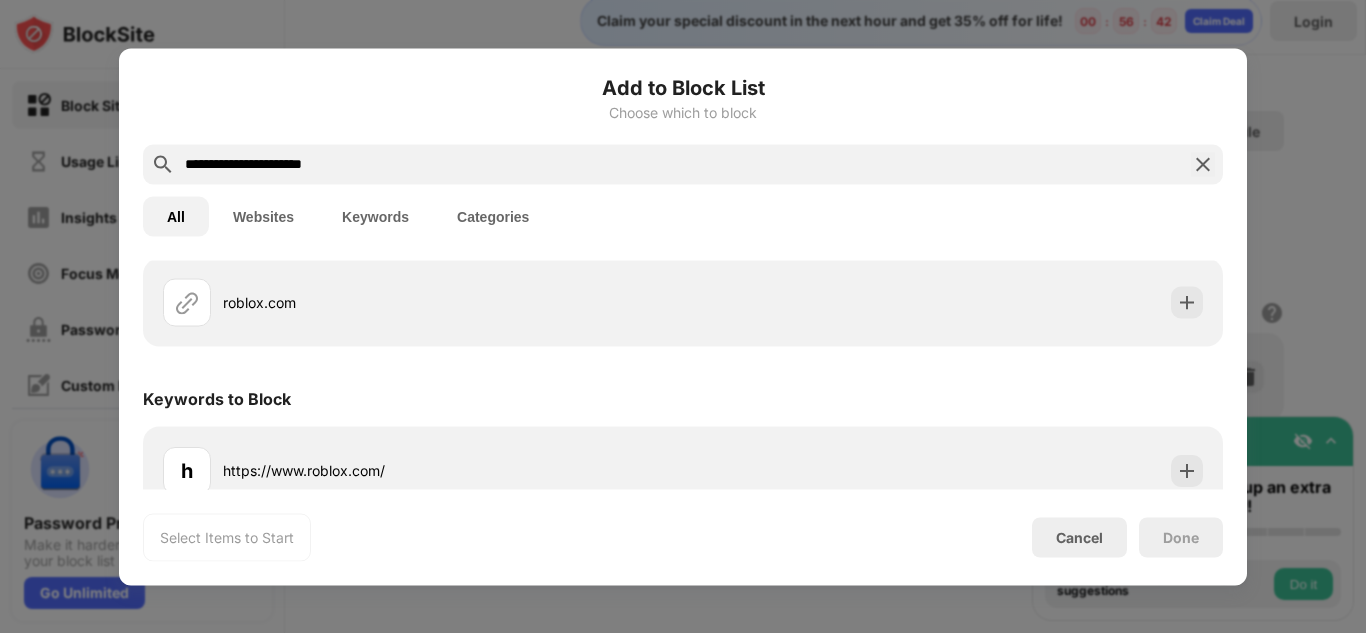 scroll, scrollTop: 83, scrollLeft: 0, axis: vertical 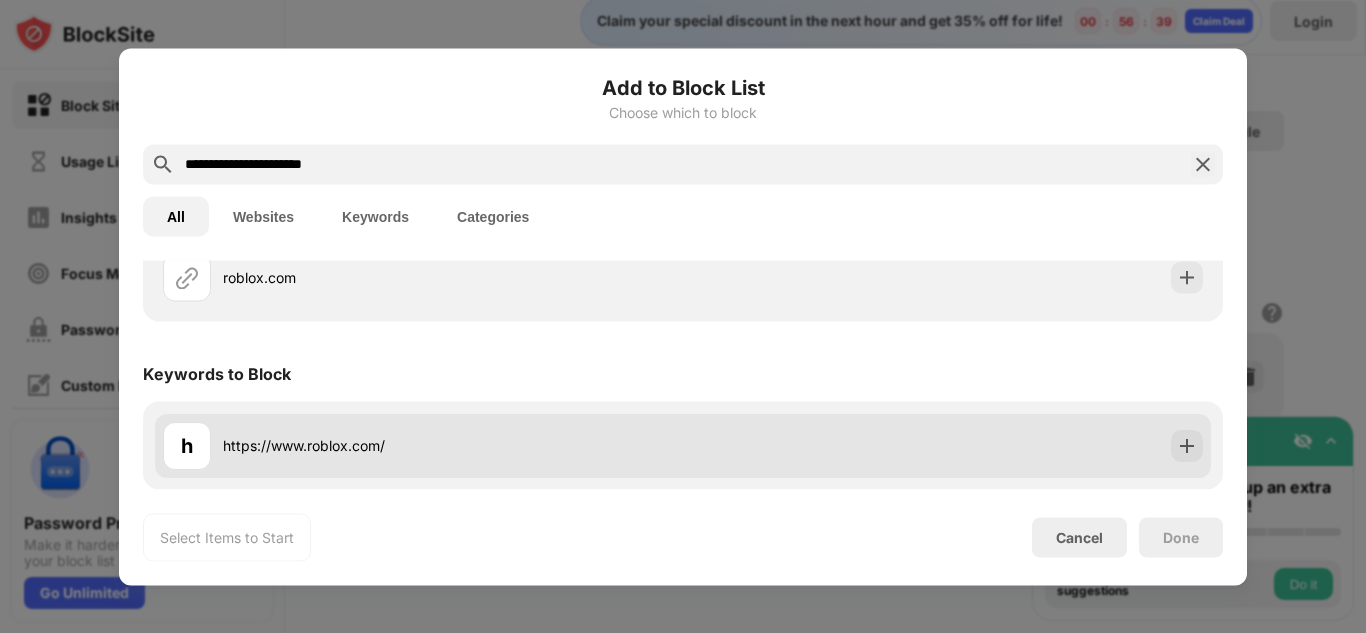 type on "**********" 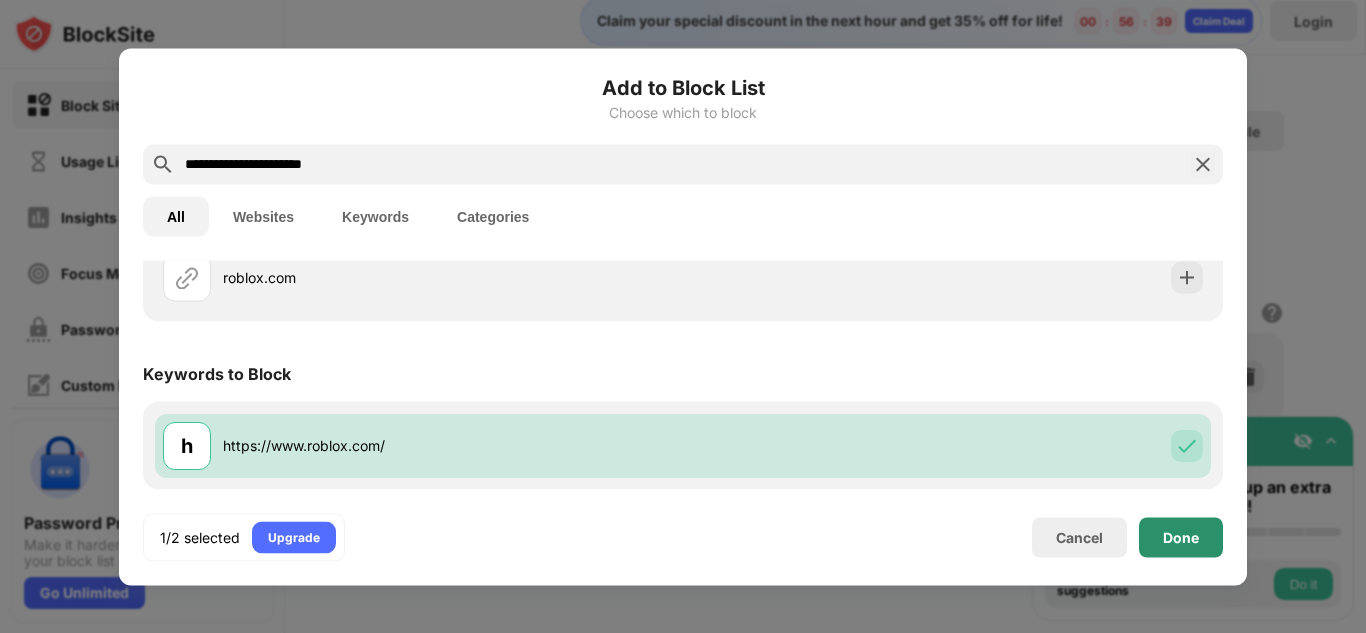 click on "Done" at bounding box center (1181, 537) 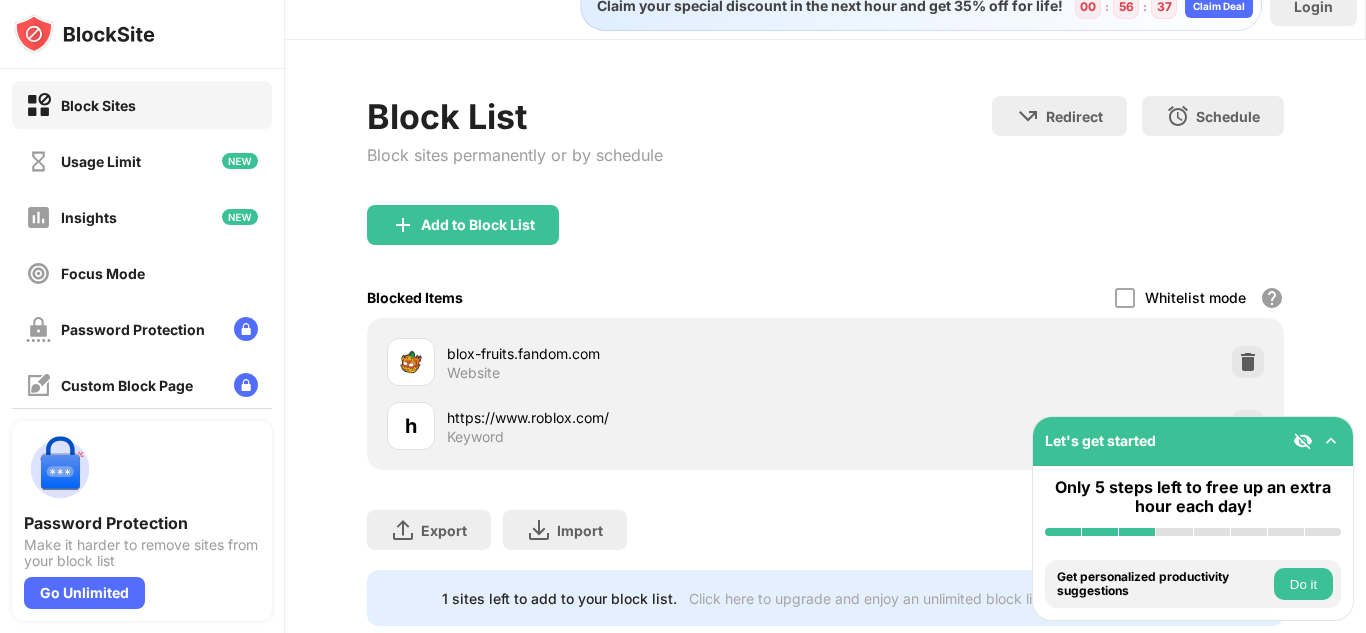 scroll, scrollTop: 93, scrollLeft: 0, axis: vertical 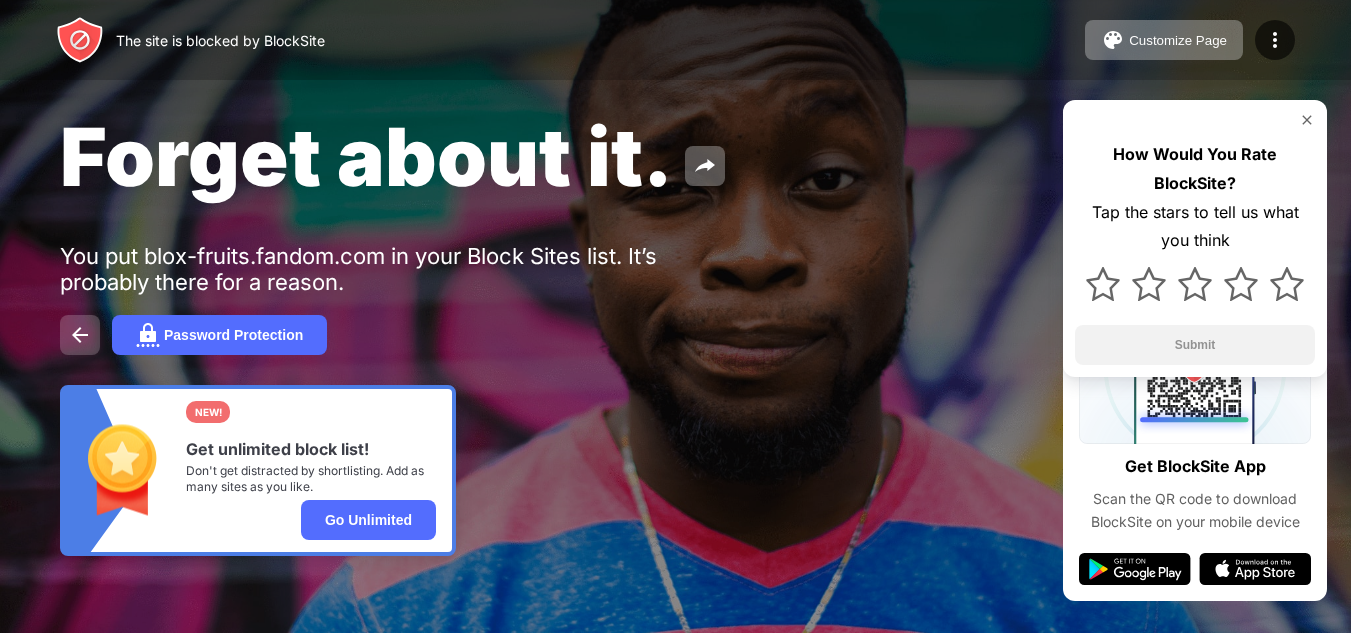 click at bounding box center (80, 335) 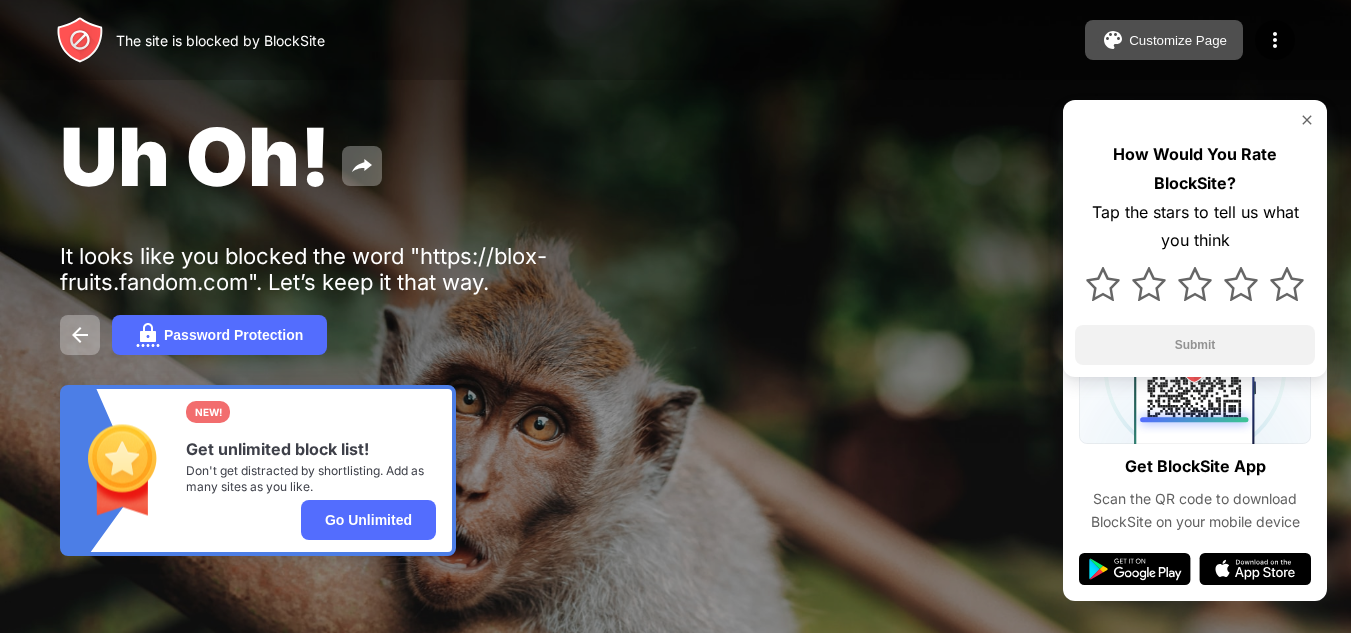 scroll, scrollTop: 0, scrollLeft: 0, axis: both 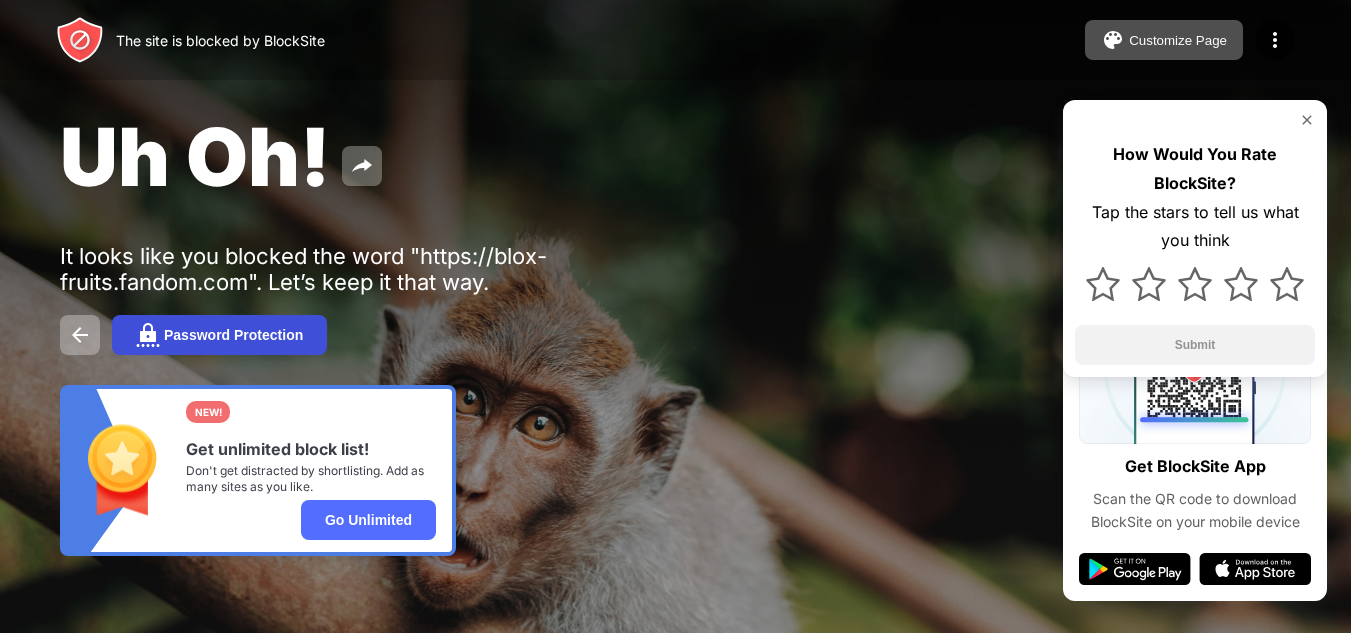 click on "Password Protection" at bounding box center (219, 335) 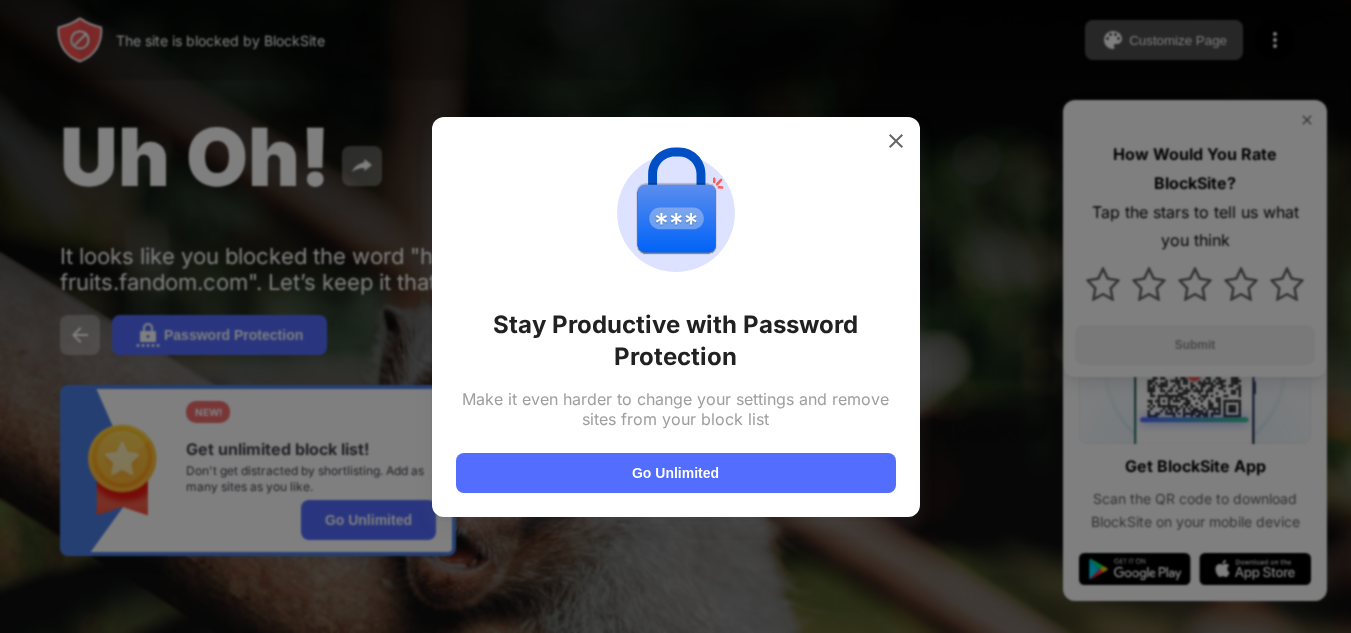 click at bounding box center [896, 141] 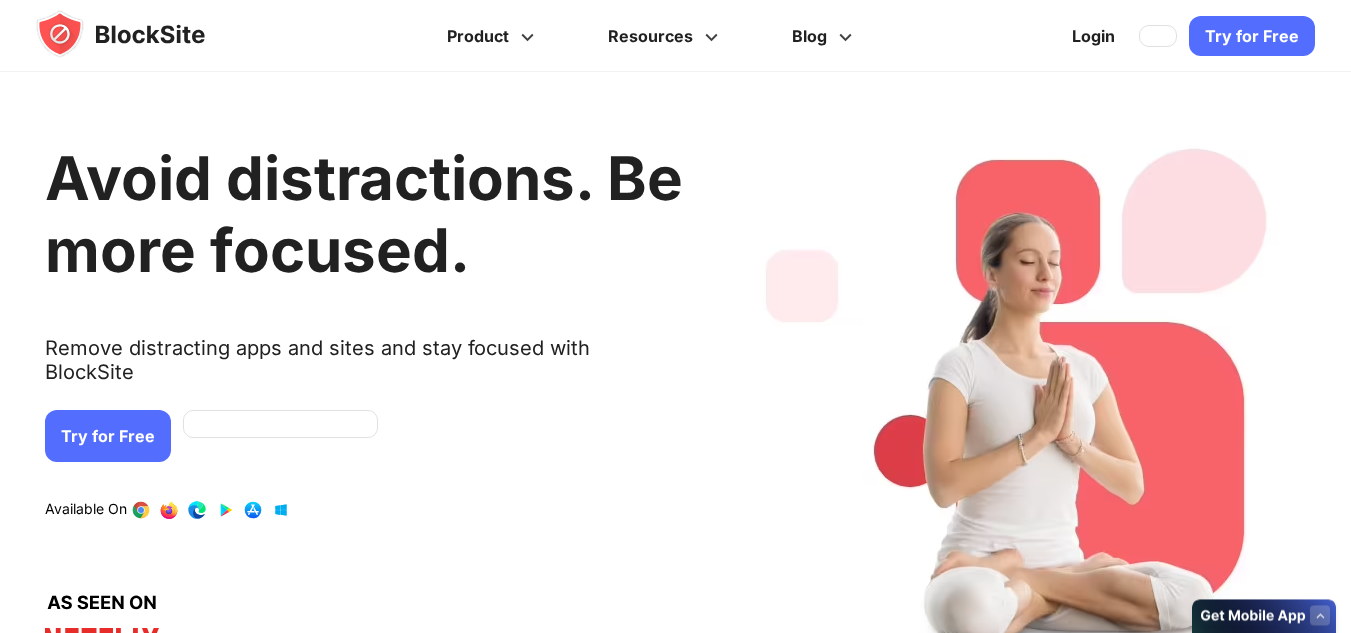scroll, scrollTop: 0, scrollLeft: 0, axis: both 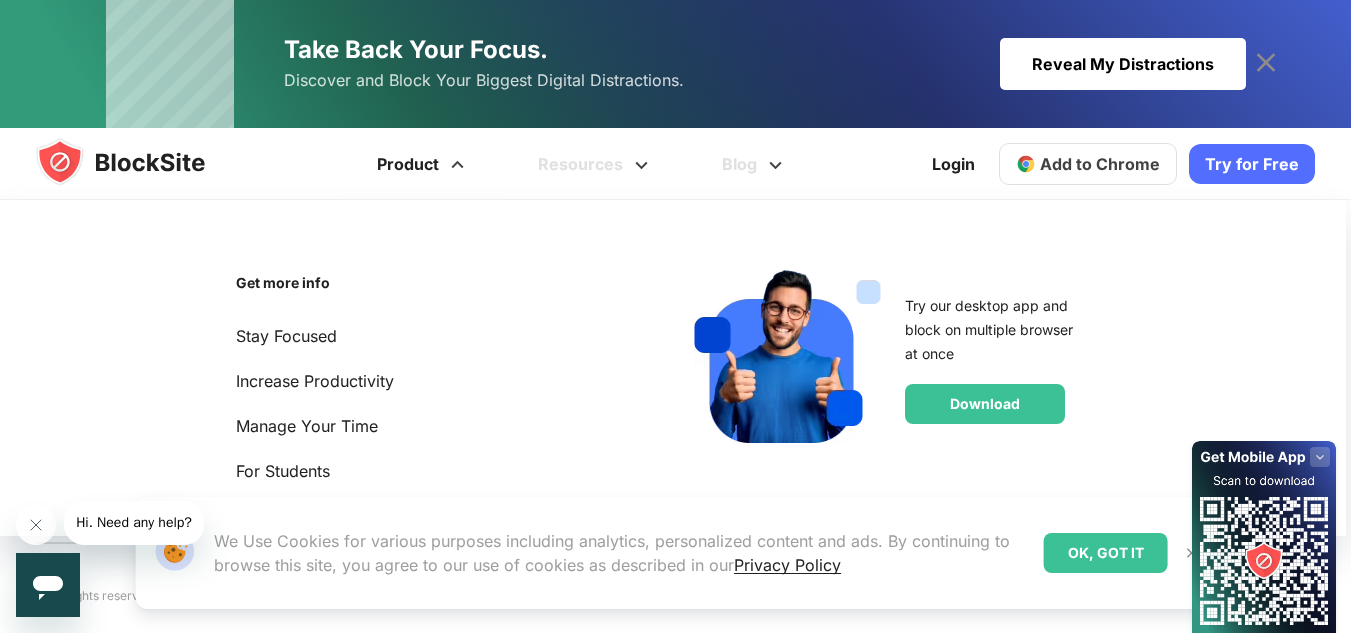 click on "Product" at bounding box center [423, 164] 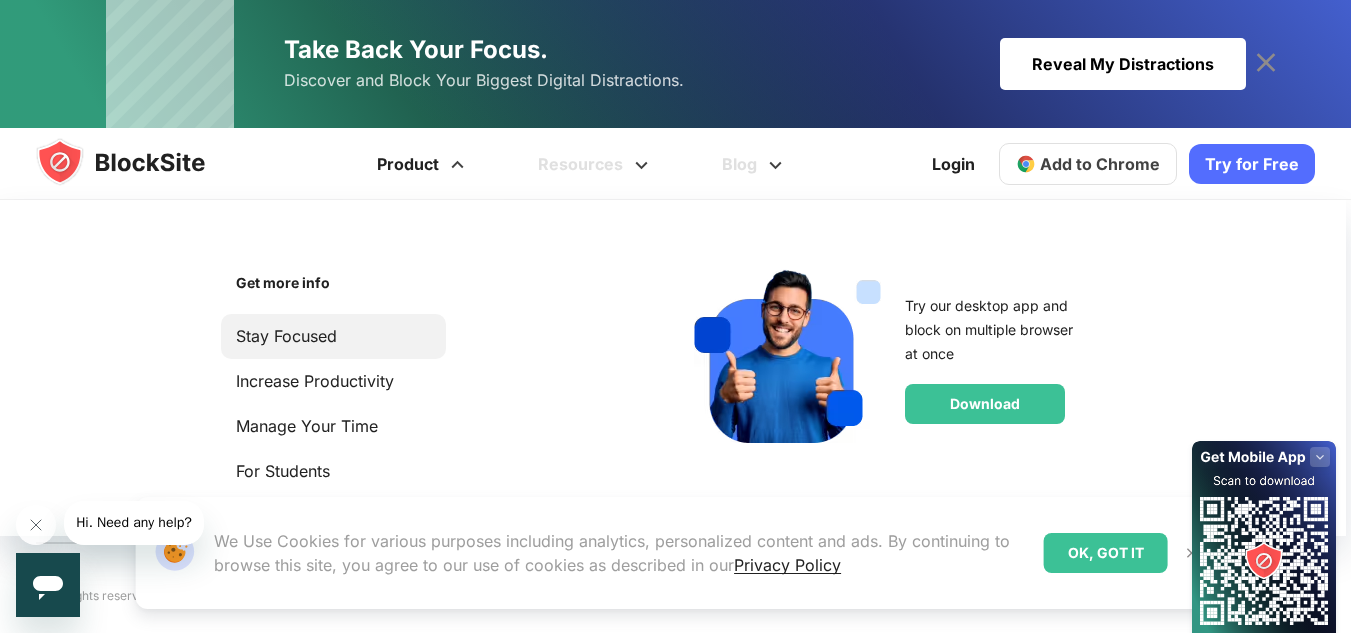 click on "Stay Focused" at bounding box center (333, 336) 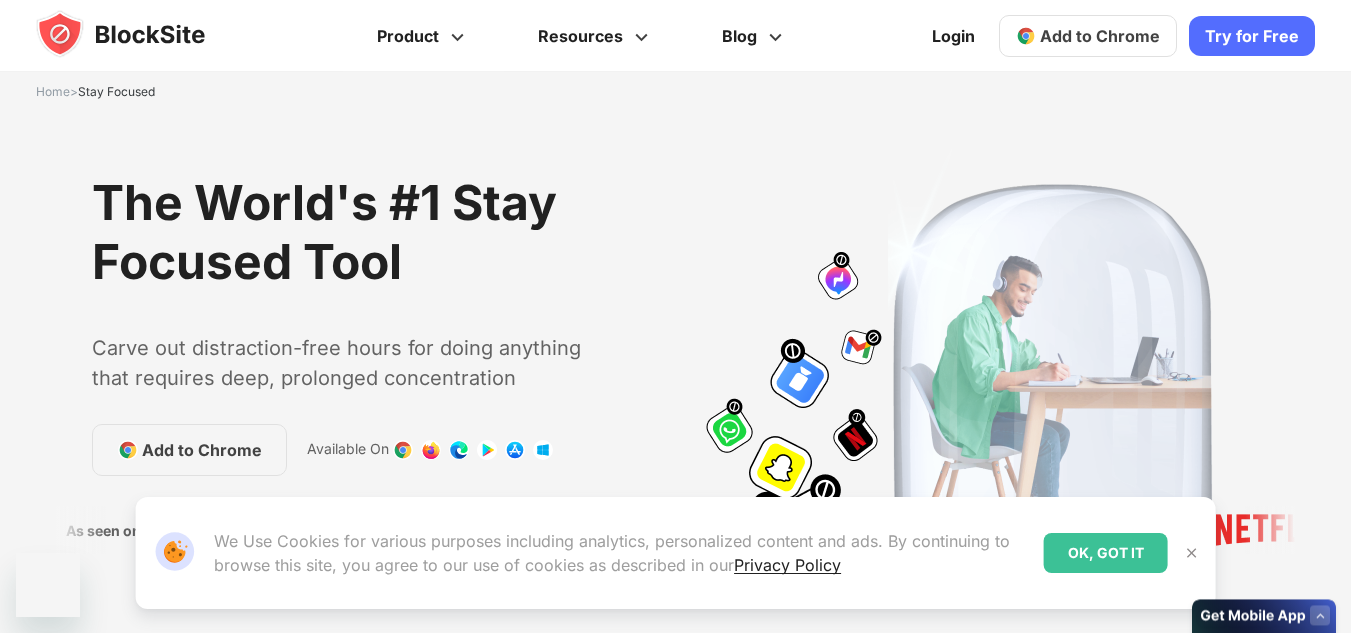 scroll, scrollTop: 900, scrollLeft: 0, axis: vertical 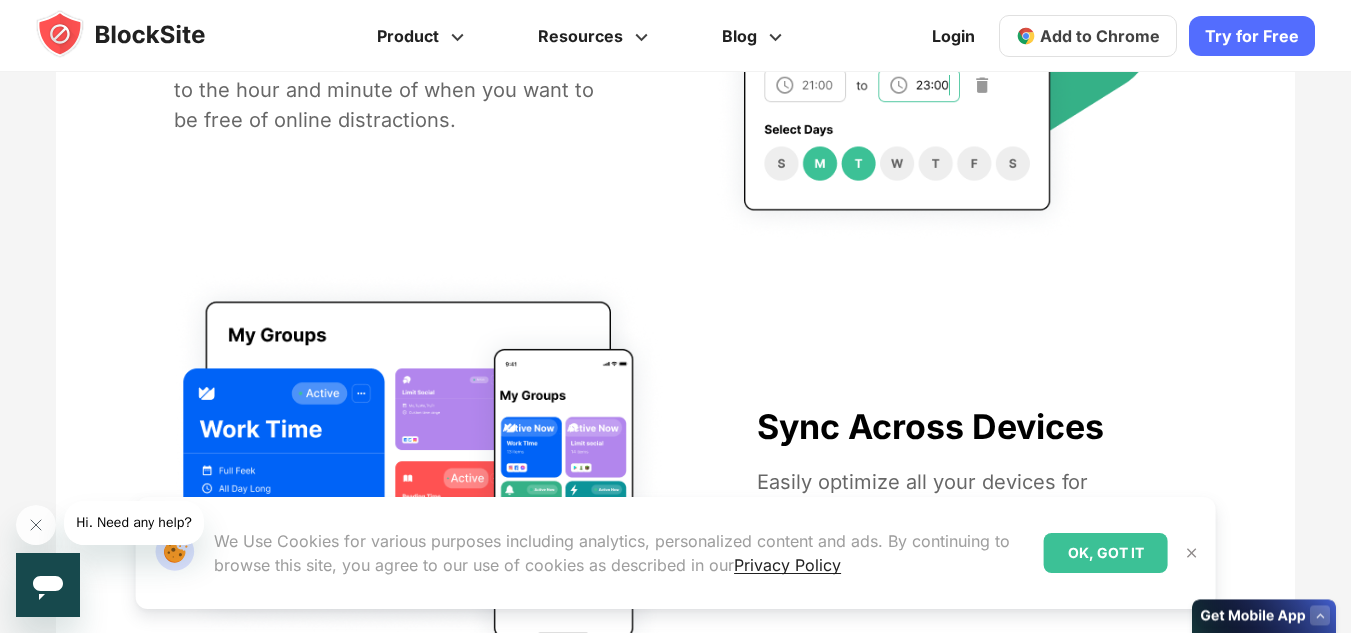 click on "OK, GOT IT" at bounding box center (1106, 553) 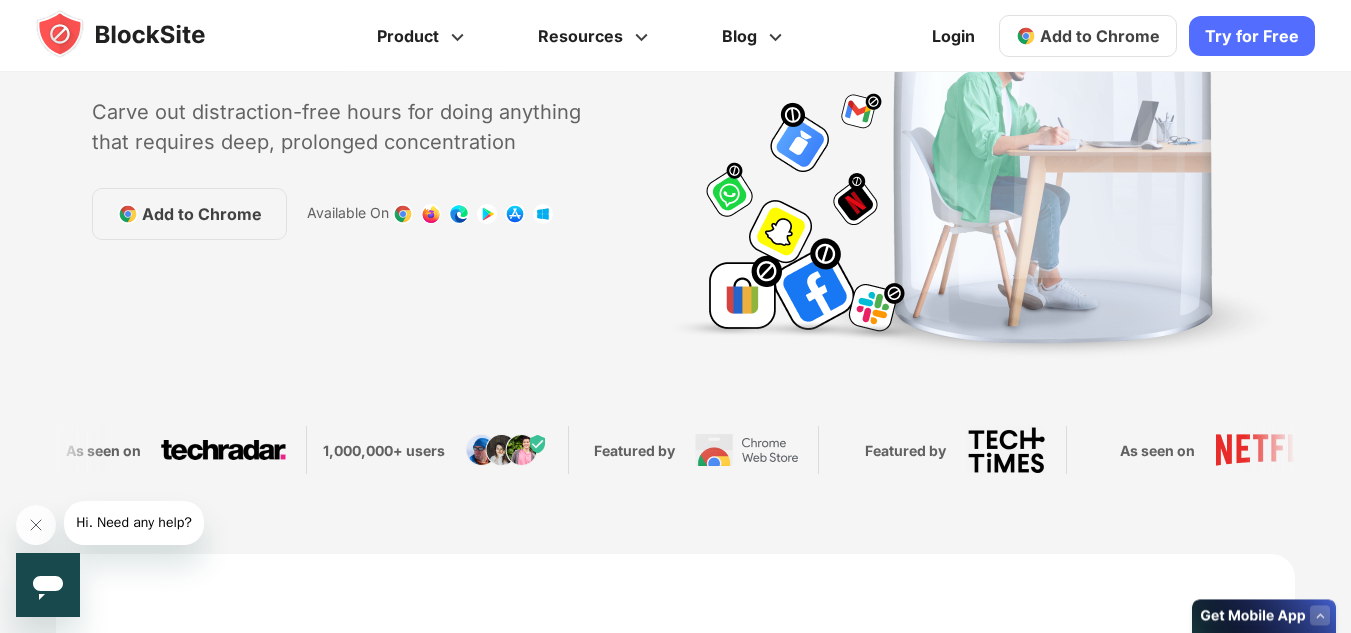 scroll, scrollTop: 0, scrollLeft: 0, axis: both 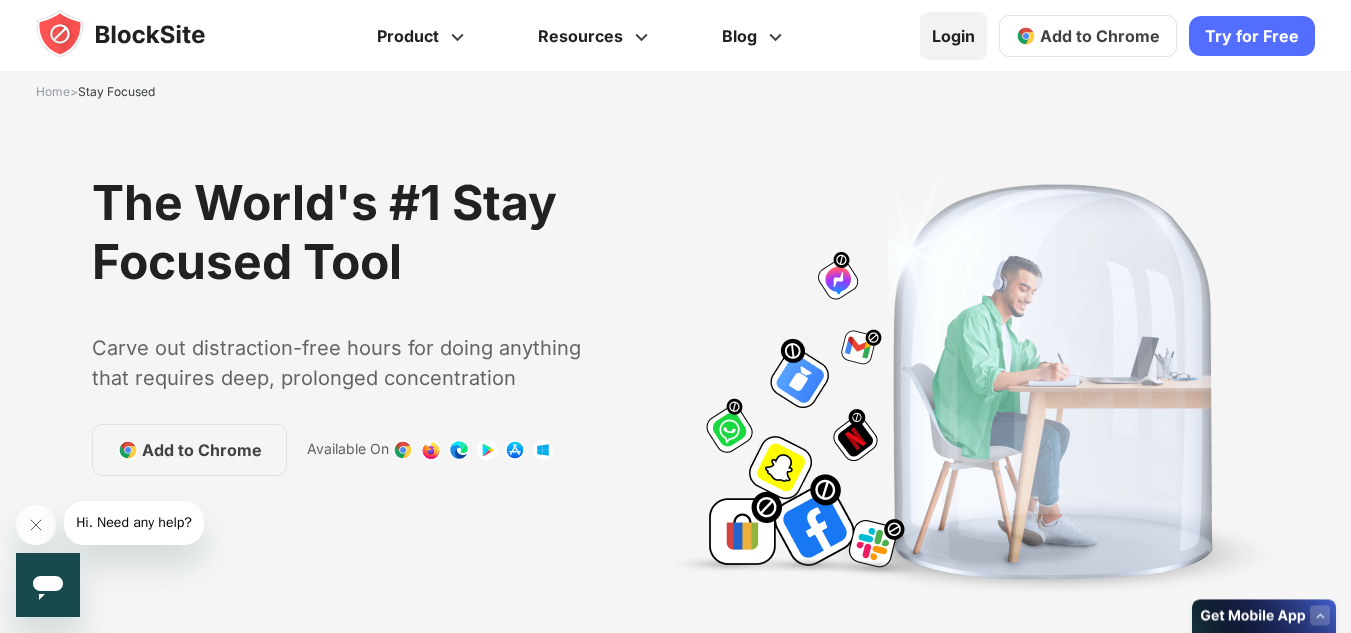 click on "Login" at bounding box center [953, 36] 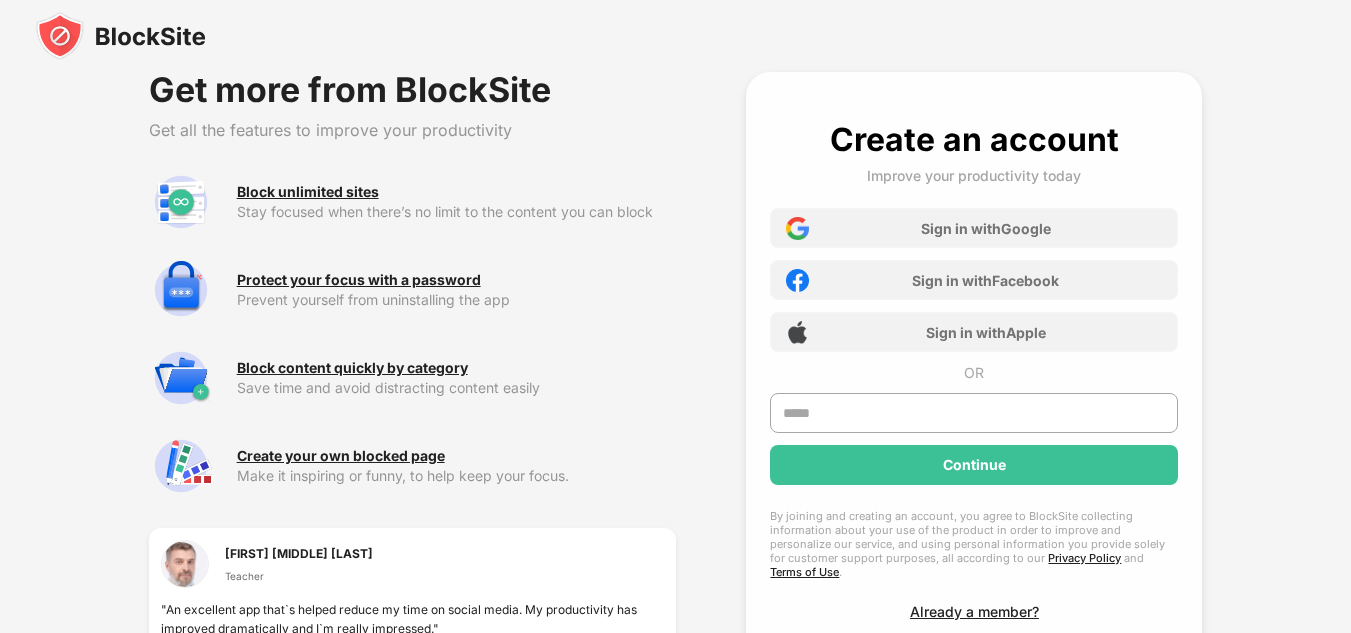 scroll, scrollTop: 0, scrollLeft: 0, axis: both 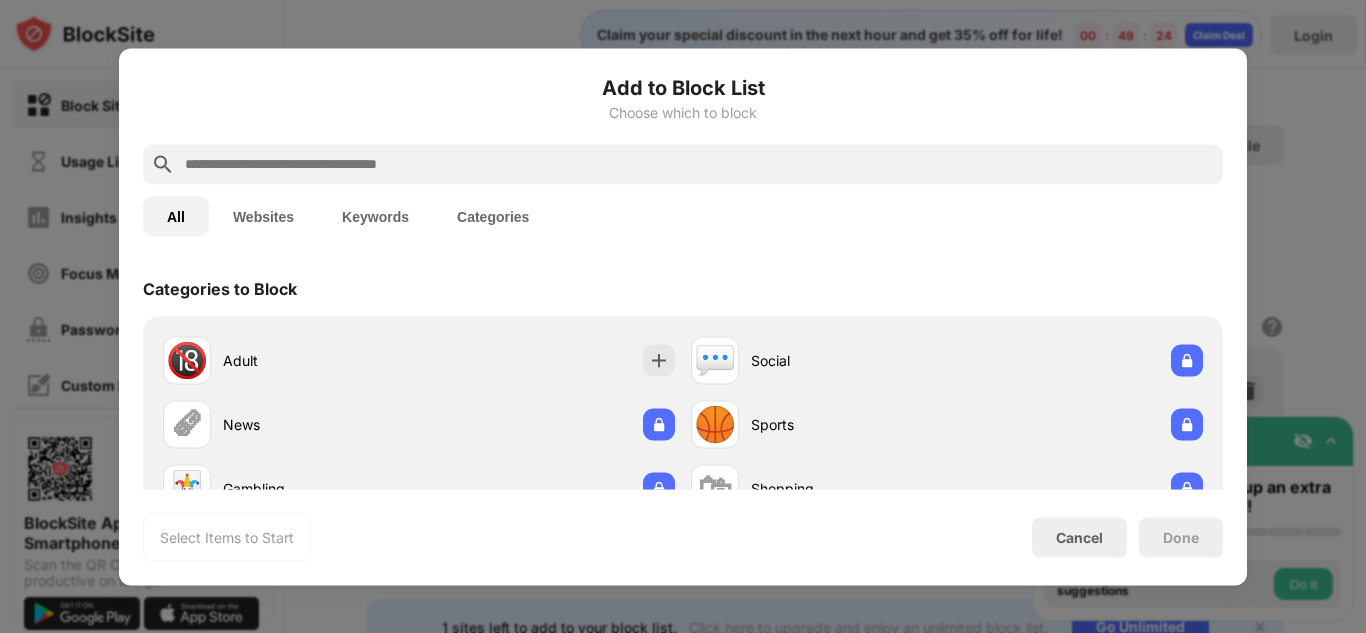 click at bounding box center (683, 164) 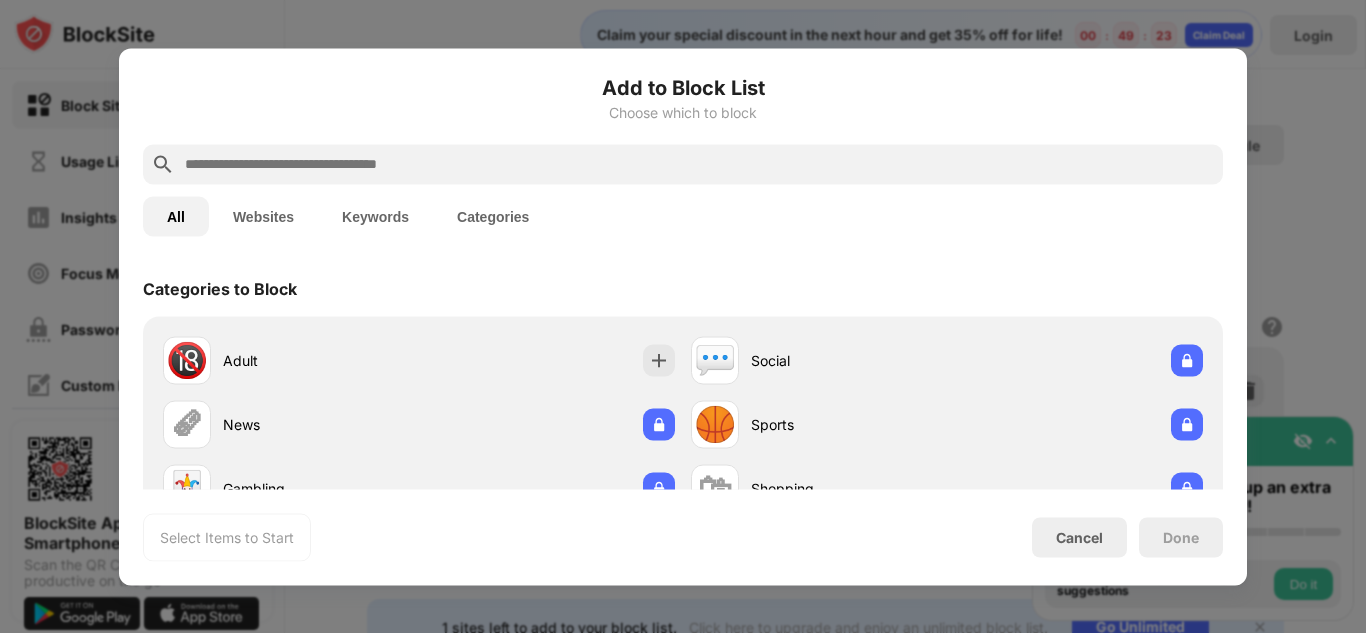 click at bounding box center (699, 164) 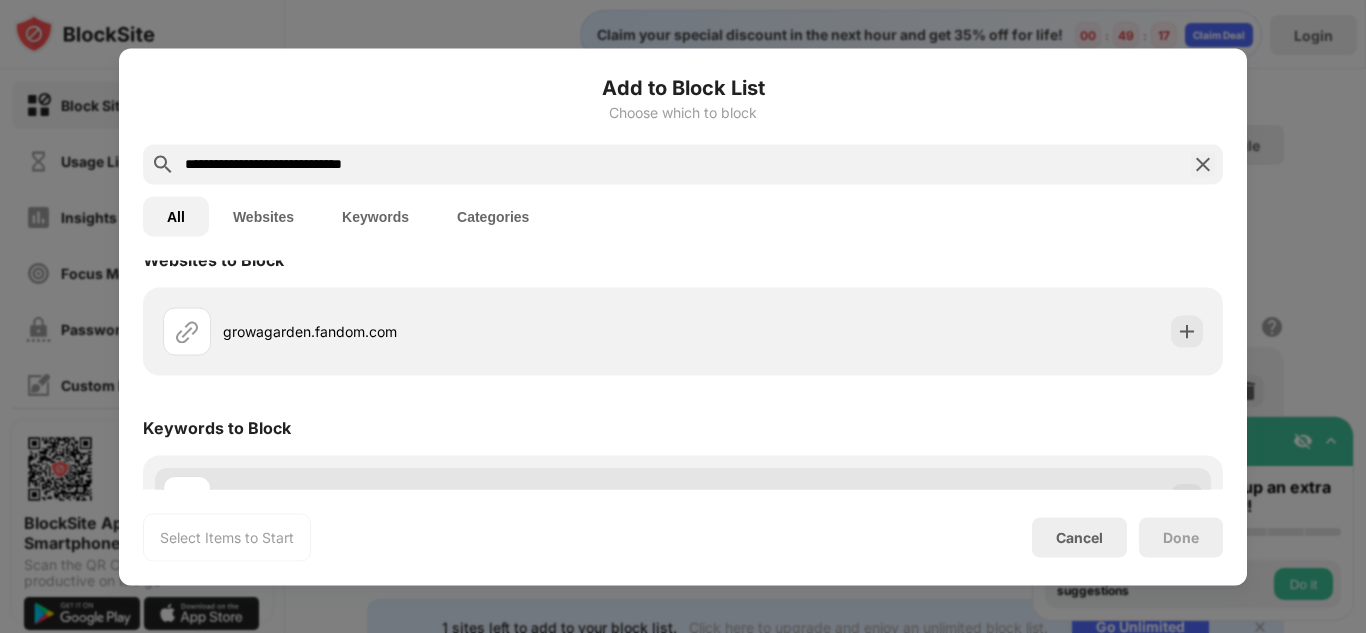 scroll, scrollTop: 0, scrollLeft: 0, axis: both 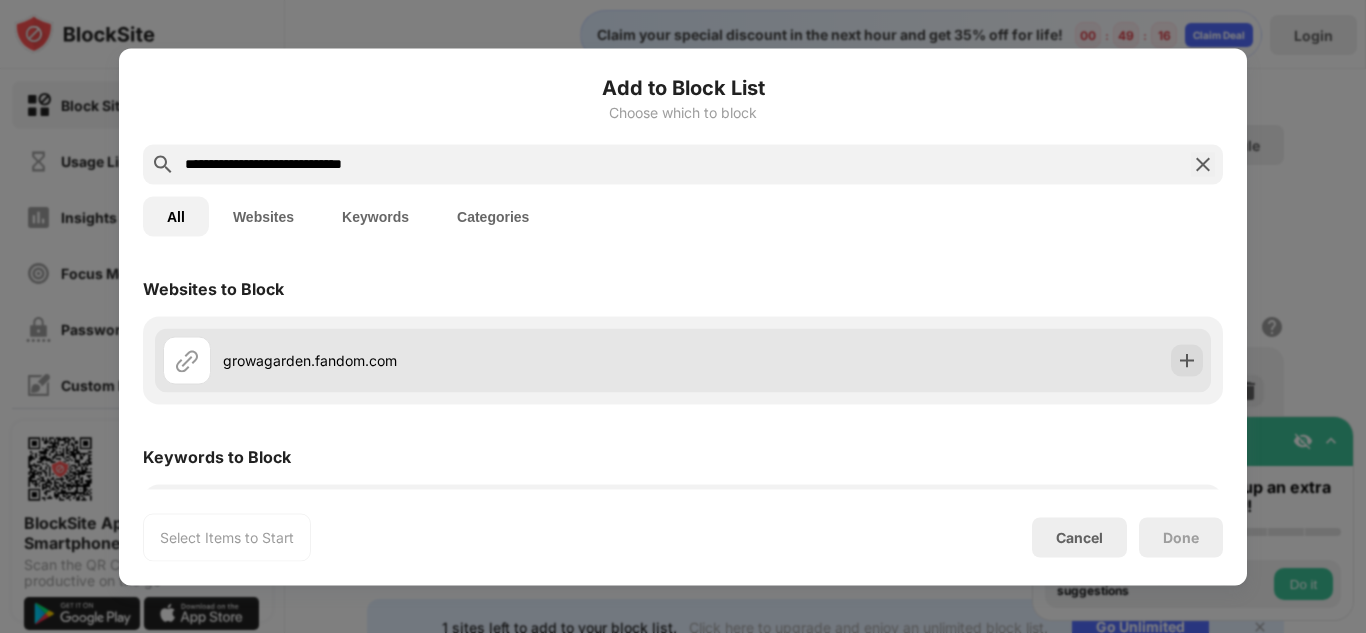 type on "**********" 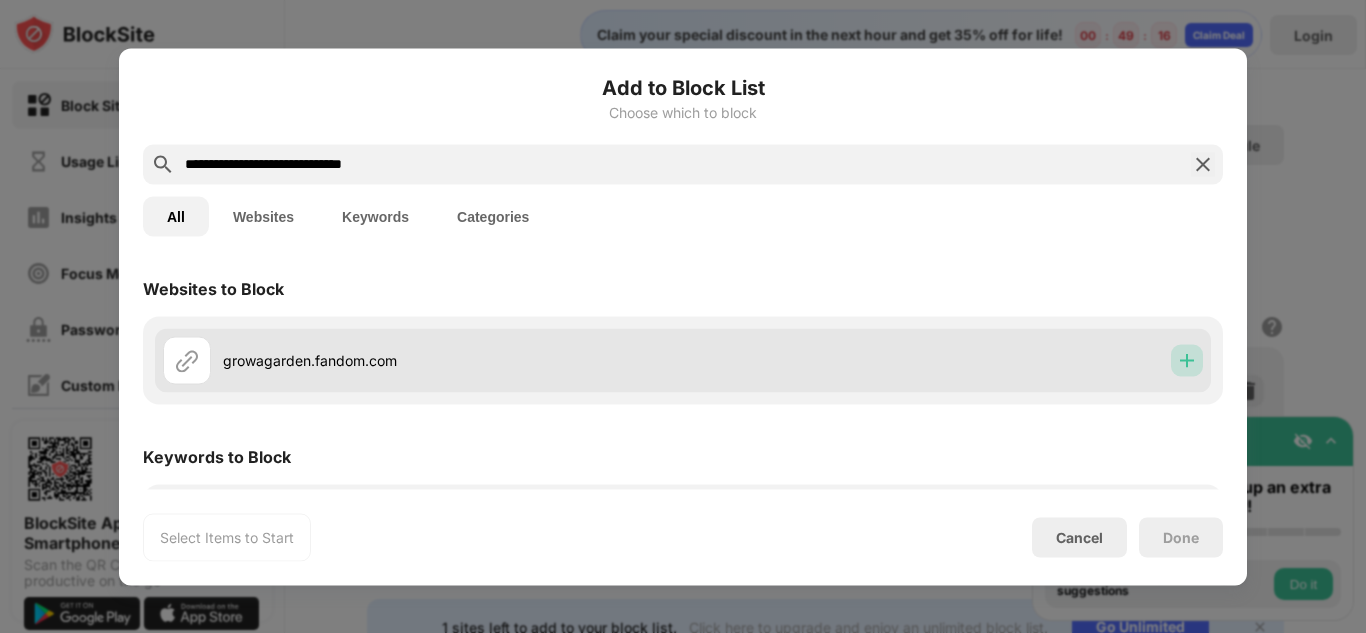 click at bounding box center [1187, 360] 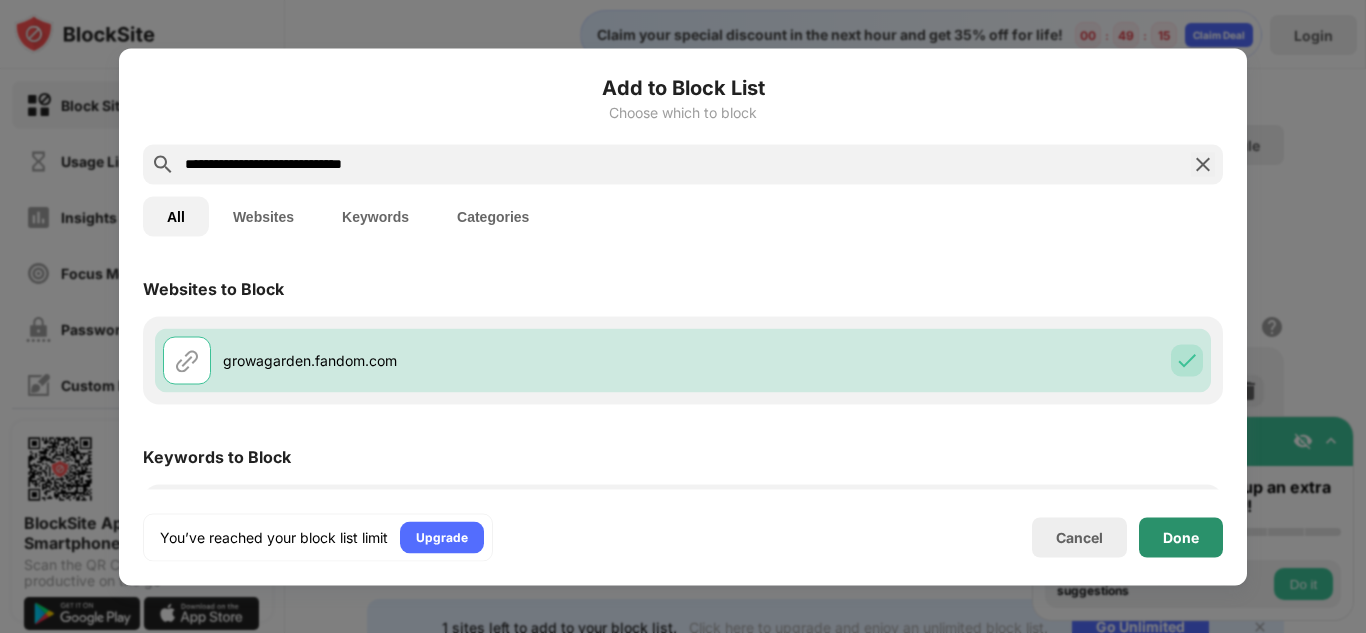click on "Done" at bounding box center (1181, 537) 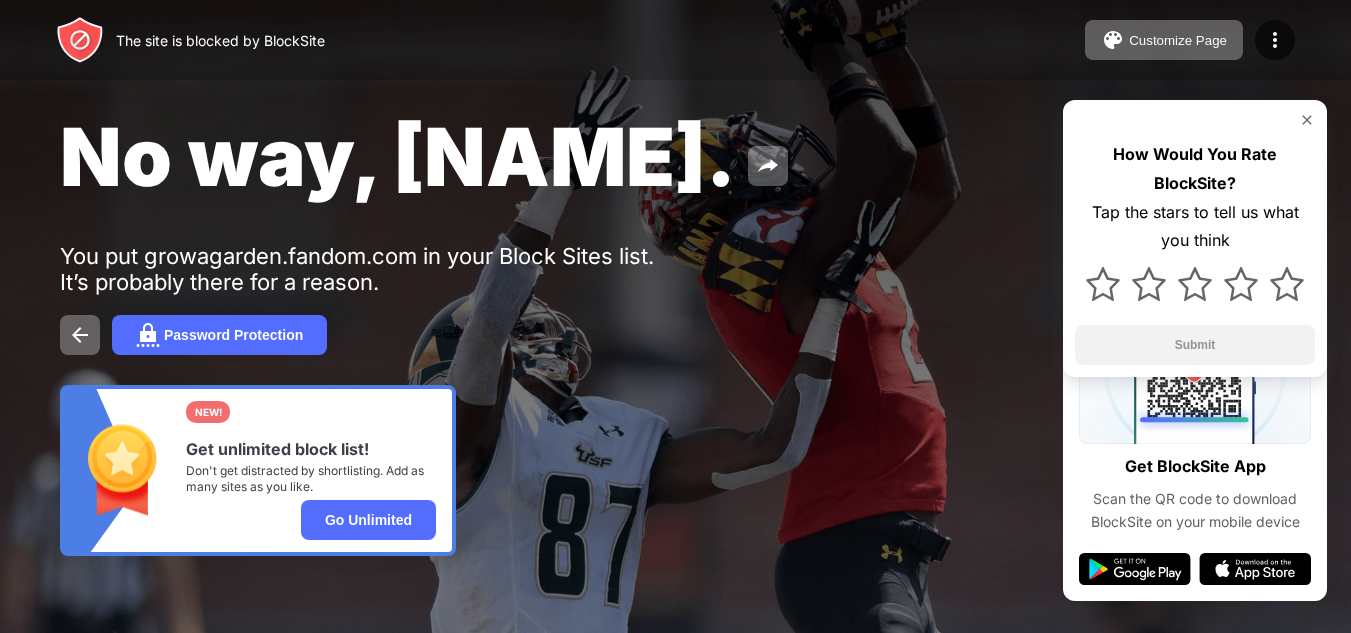 scroll, scrollTop: 0, scrollLeft: 0, axis: both 